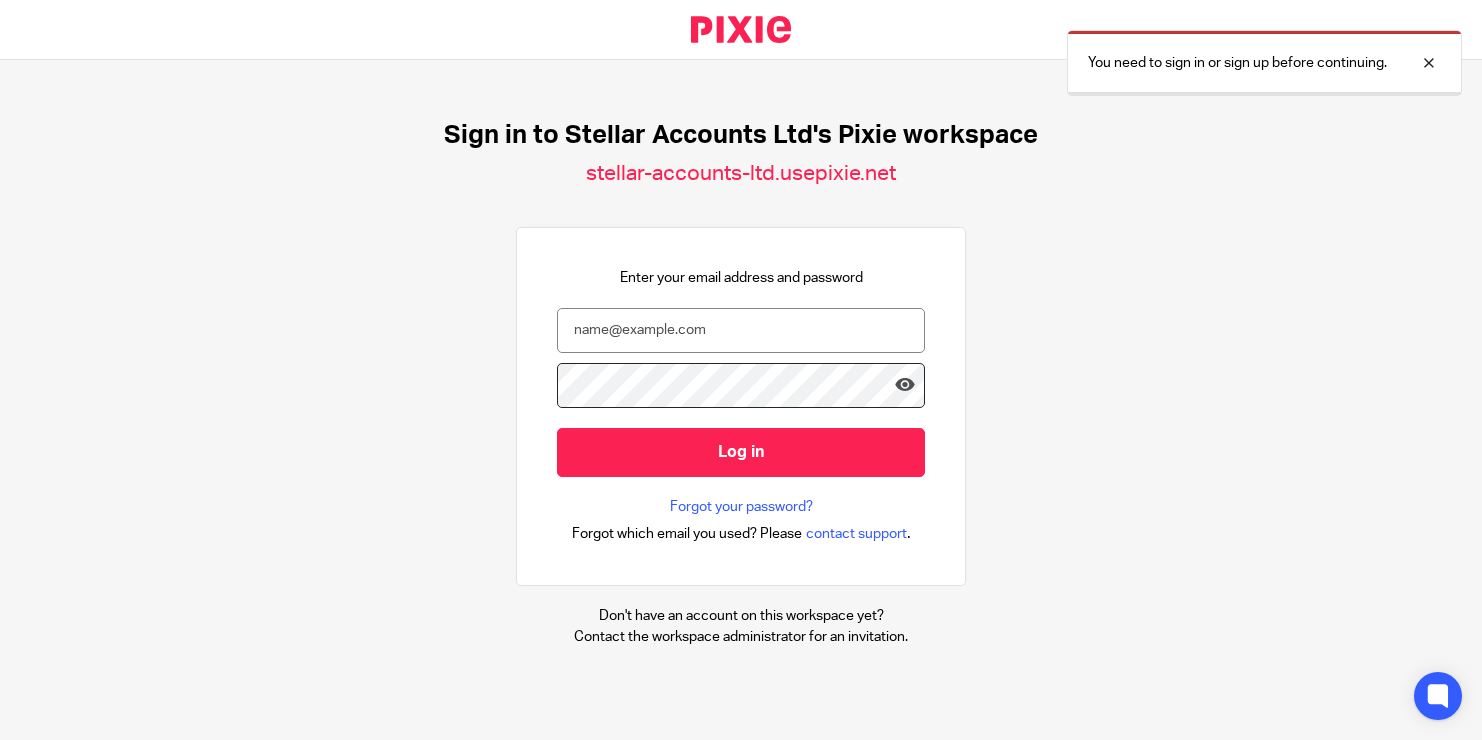scroll, scrollTop: 0, scrollLeft: 0, axis: both 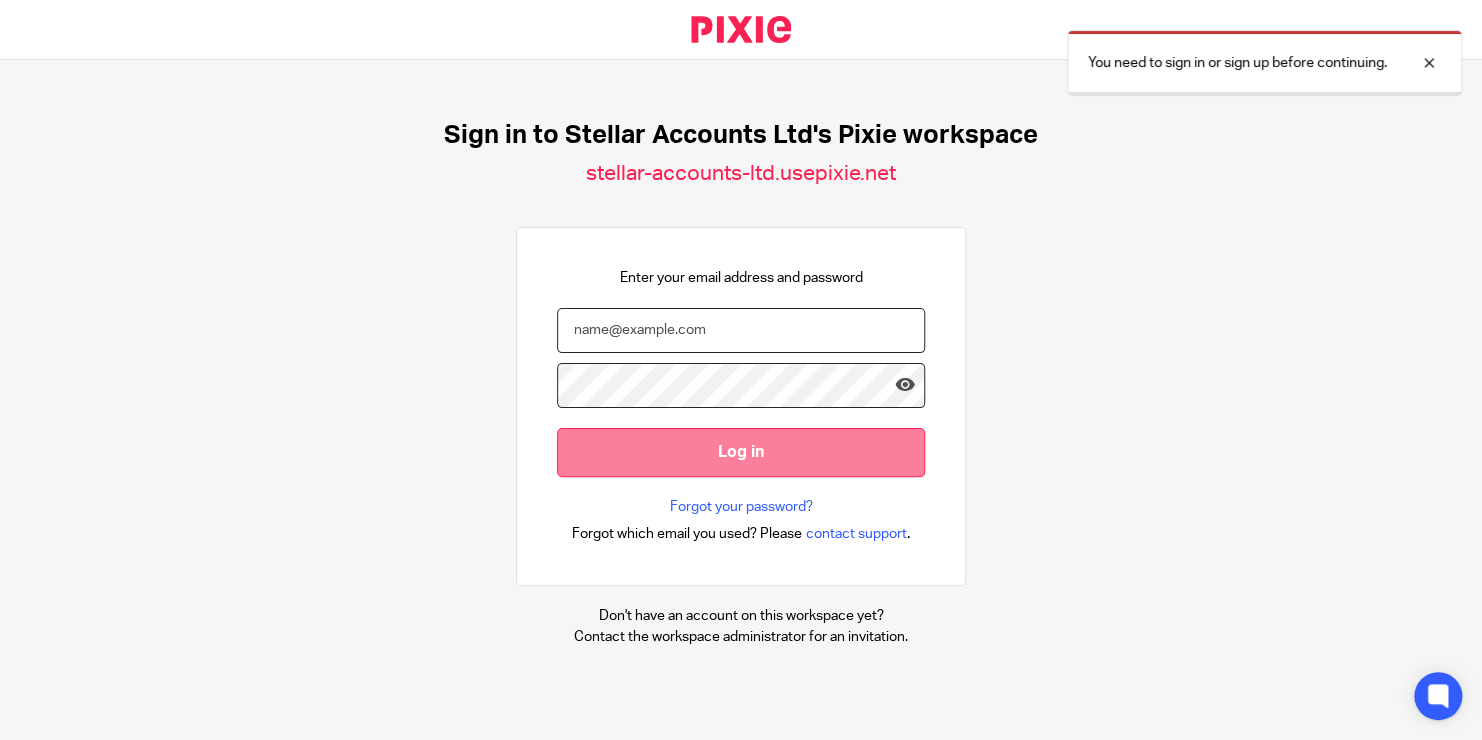 type on "shane.harrison@stellaraccounts.co.uk" 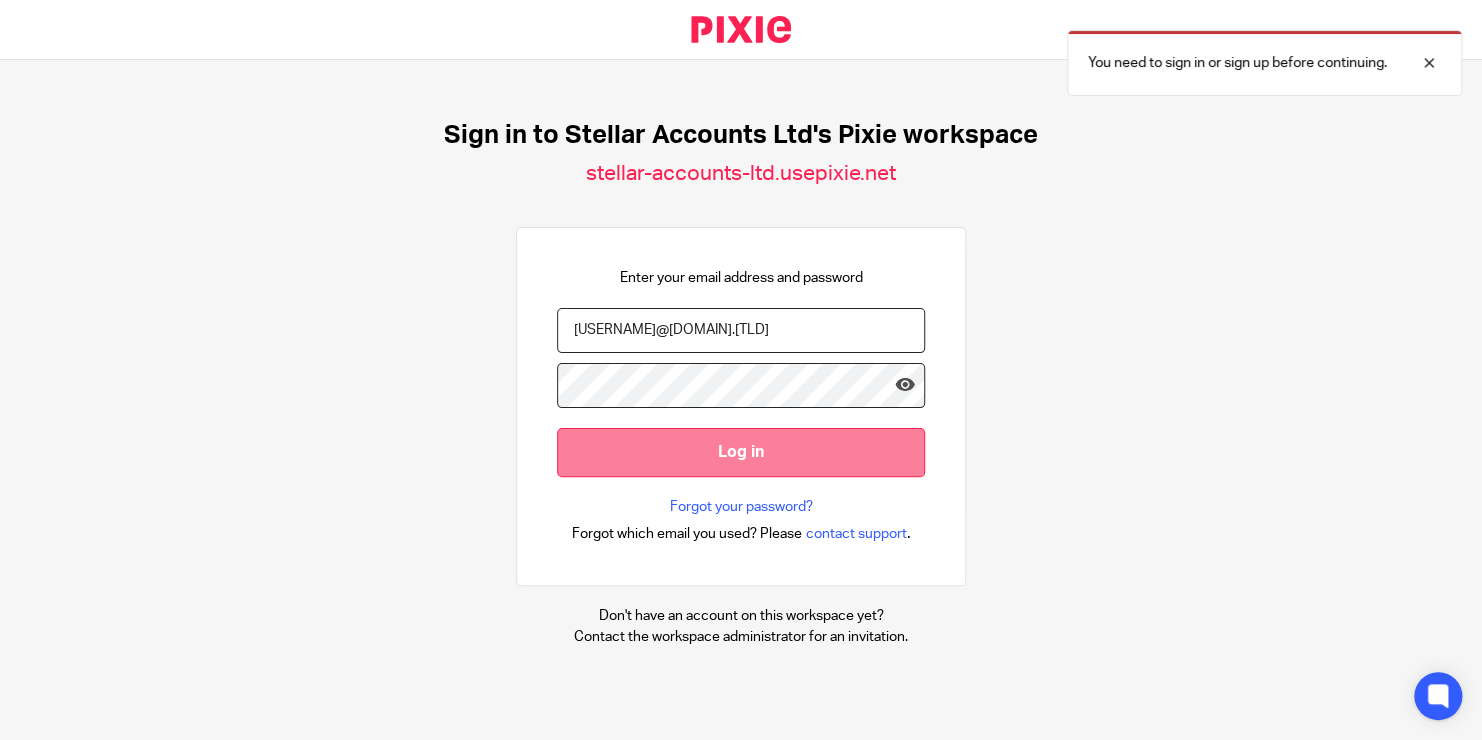 click on "Log in" at bounding box center [741, 452] 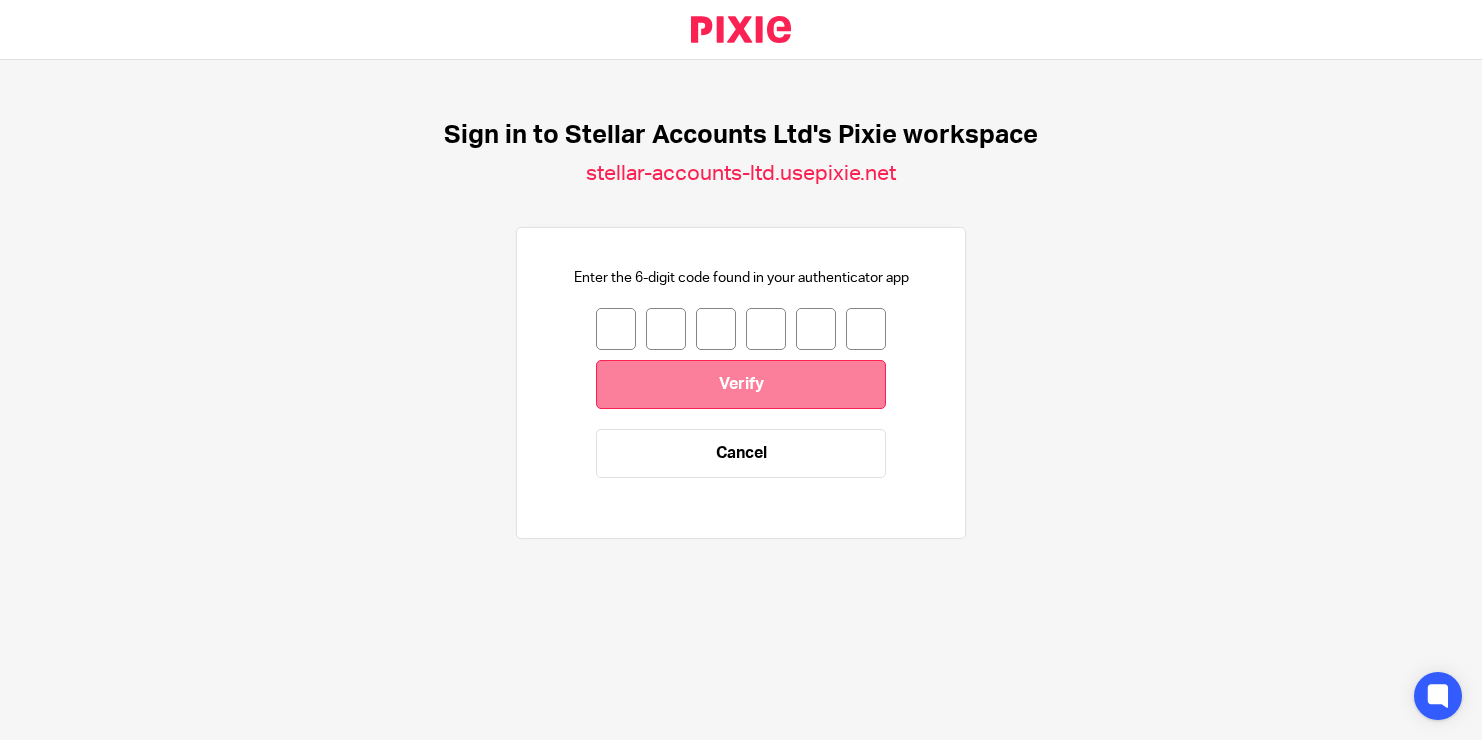 scroll, scrollTop: 0, scrollLeft: 0, axis: both 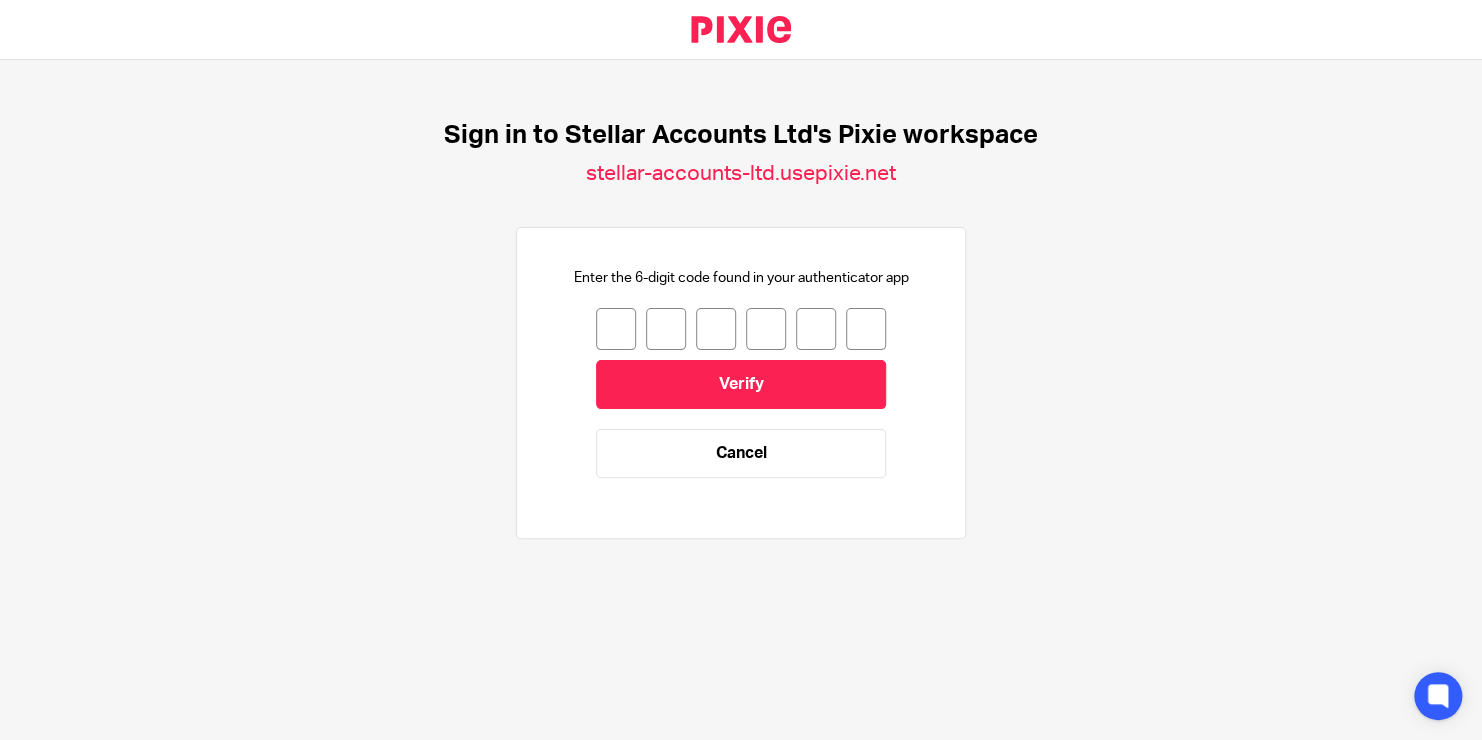 click at bounding box center (616, 329) 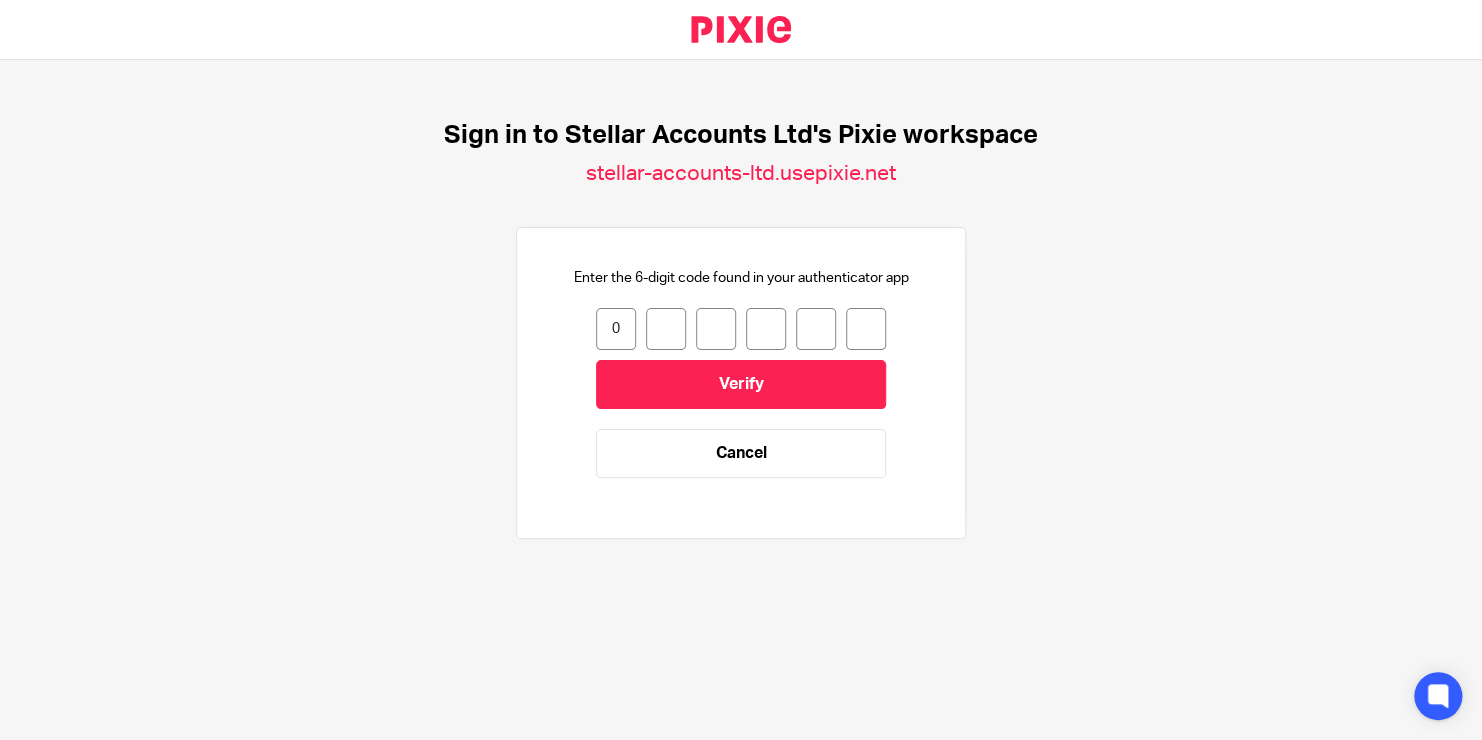 type on "8" 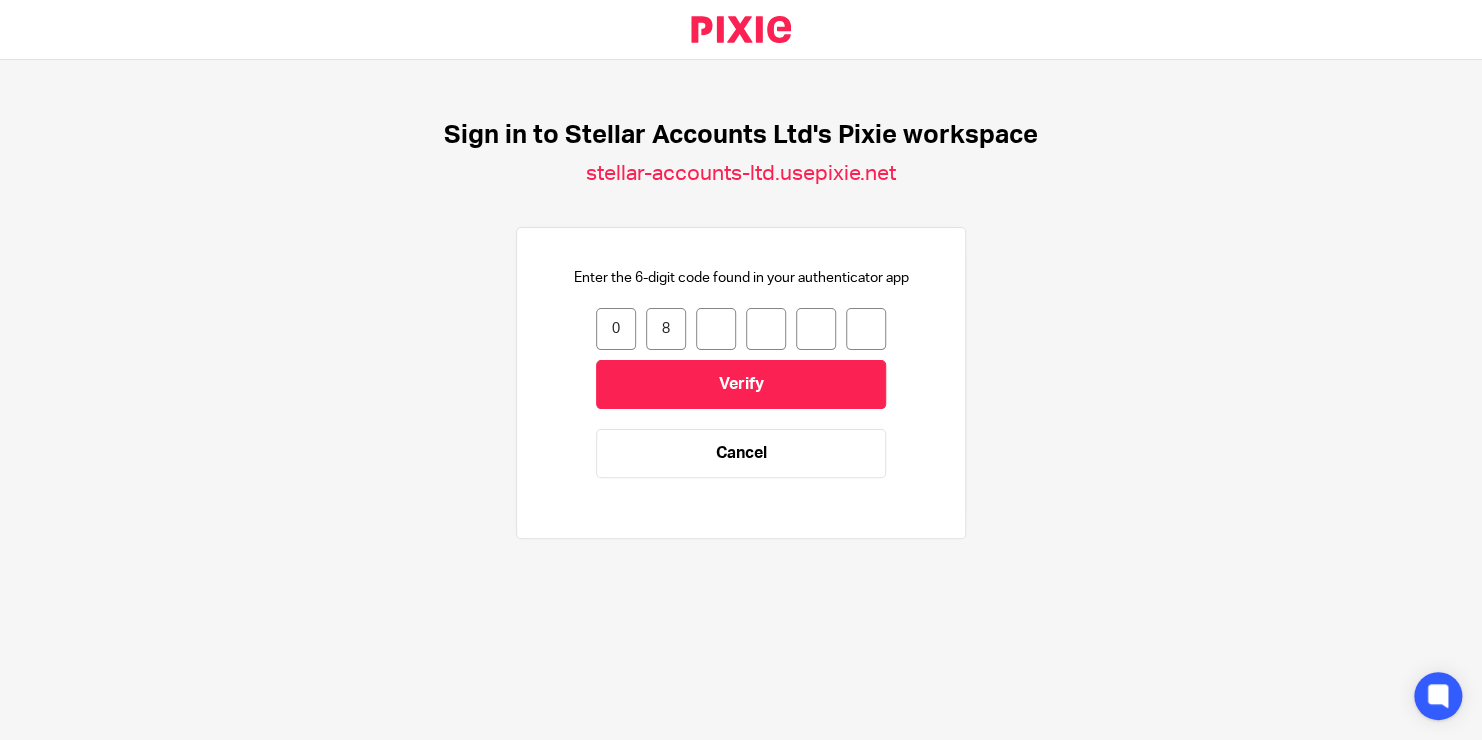 type on "9" 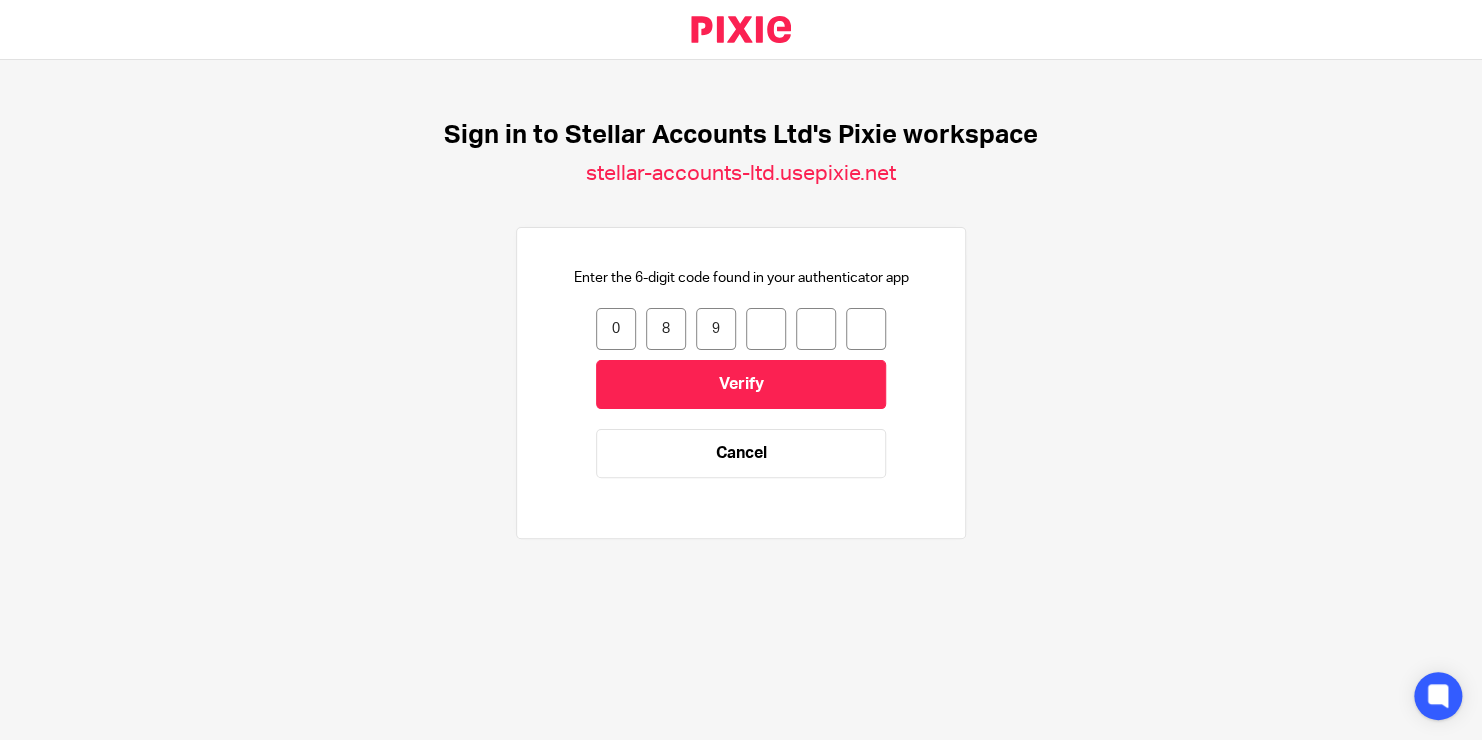 type on "1" 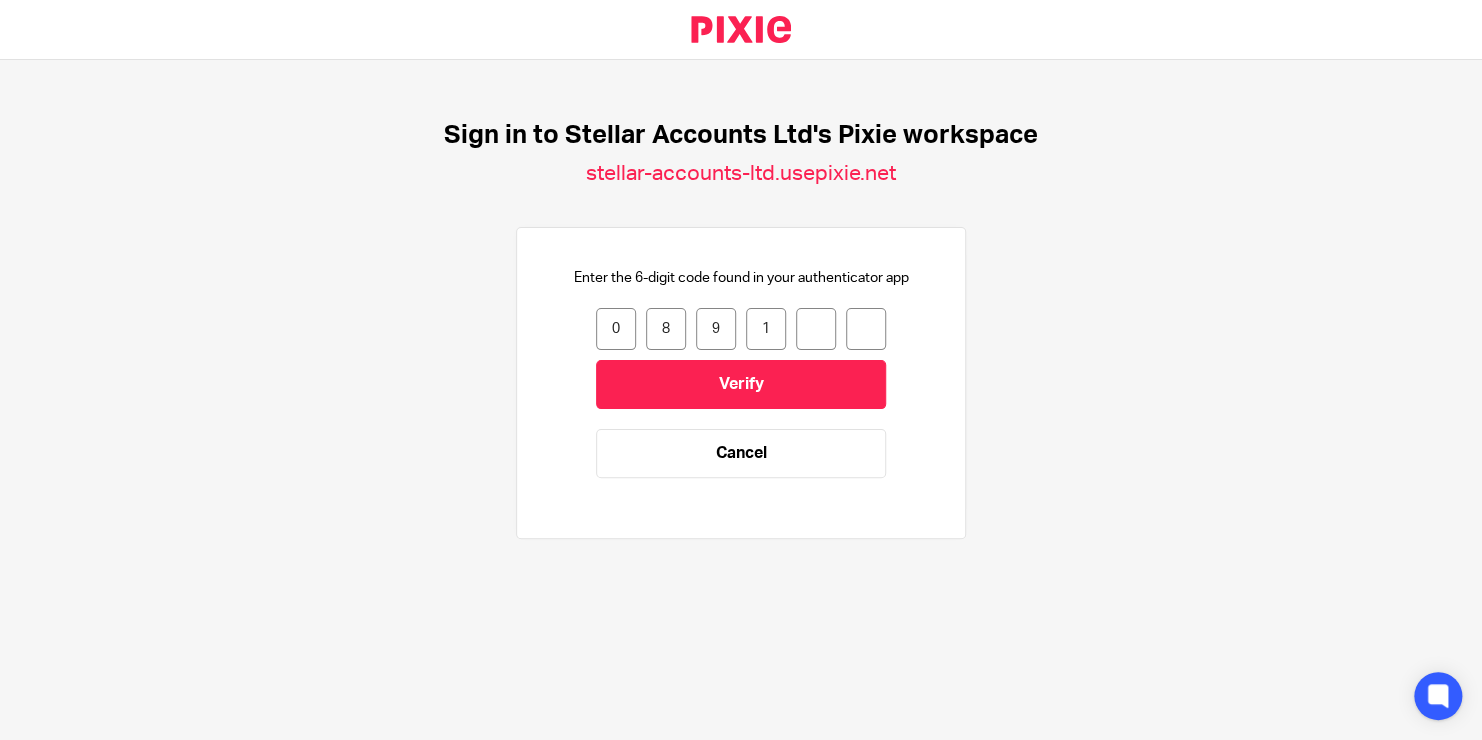 type on "8" 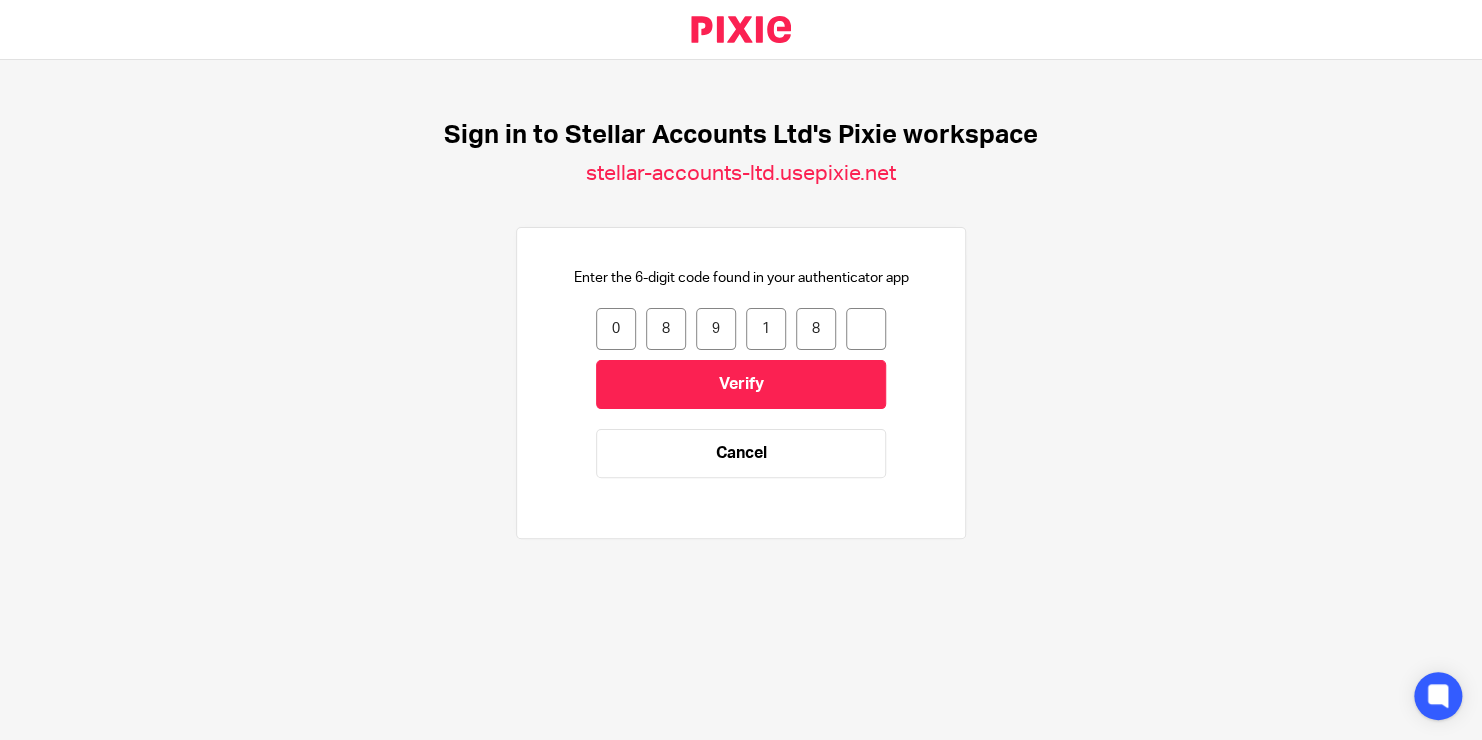 type on "2" 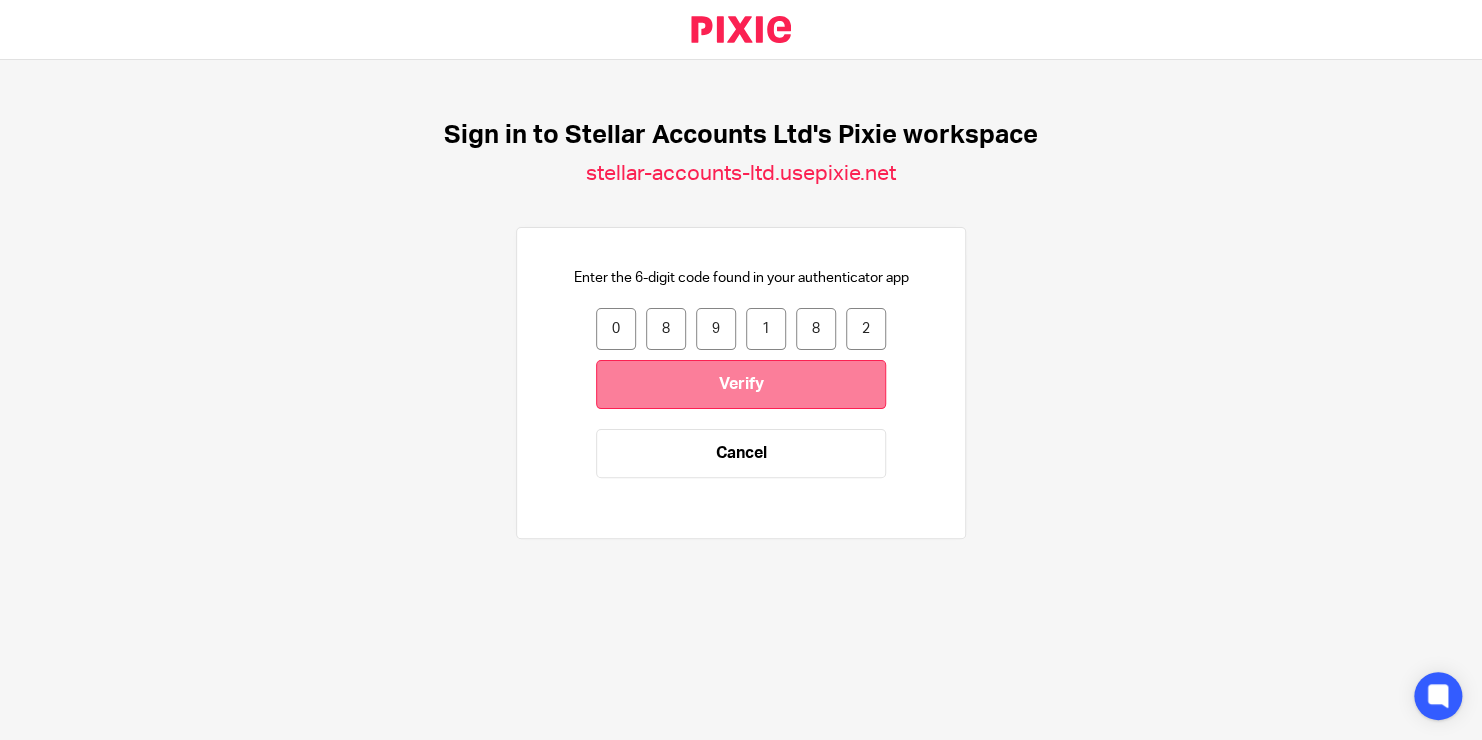 click on "Verify" at bounding box center (741, 384) 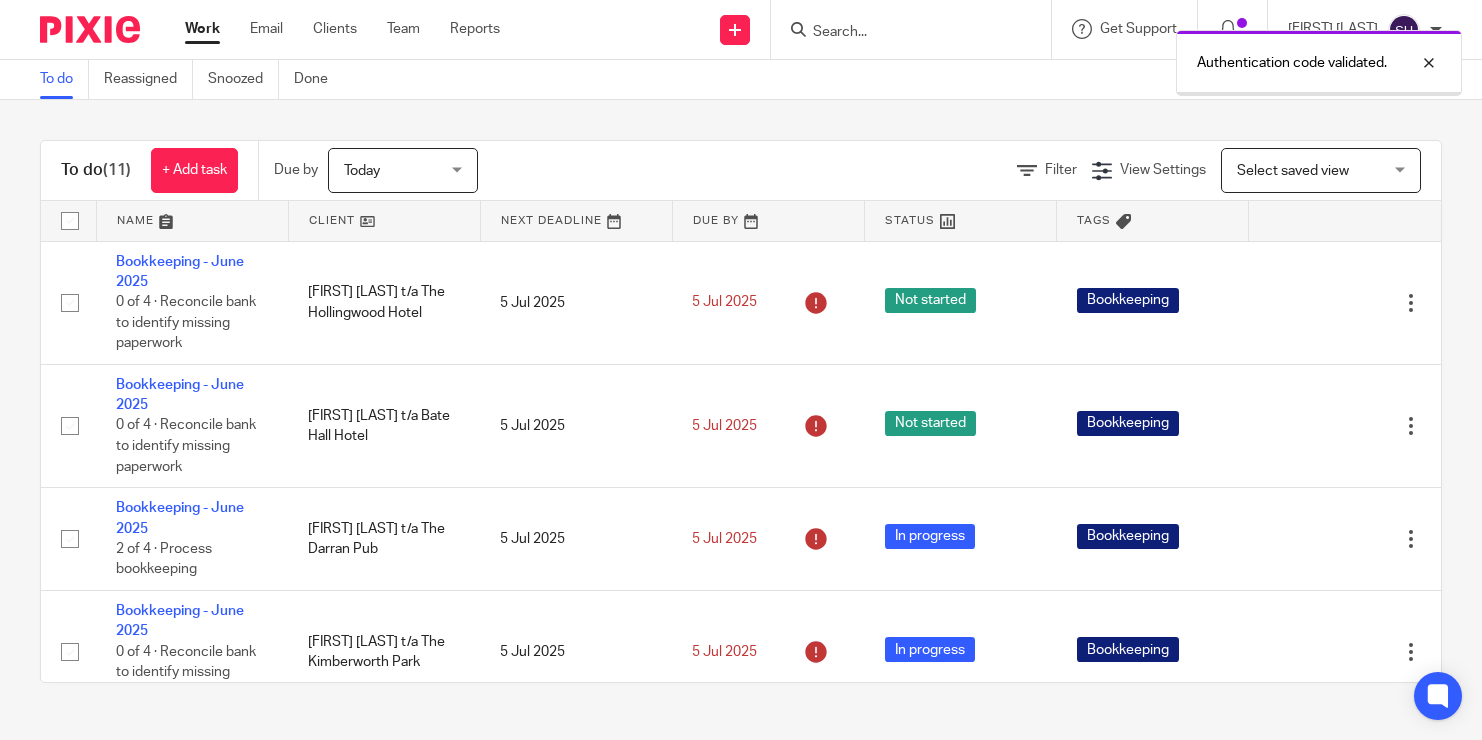 scroll, scrollTop: 0, scrollLeft: 0, axis: both 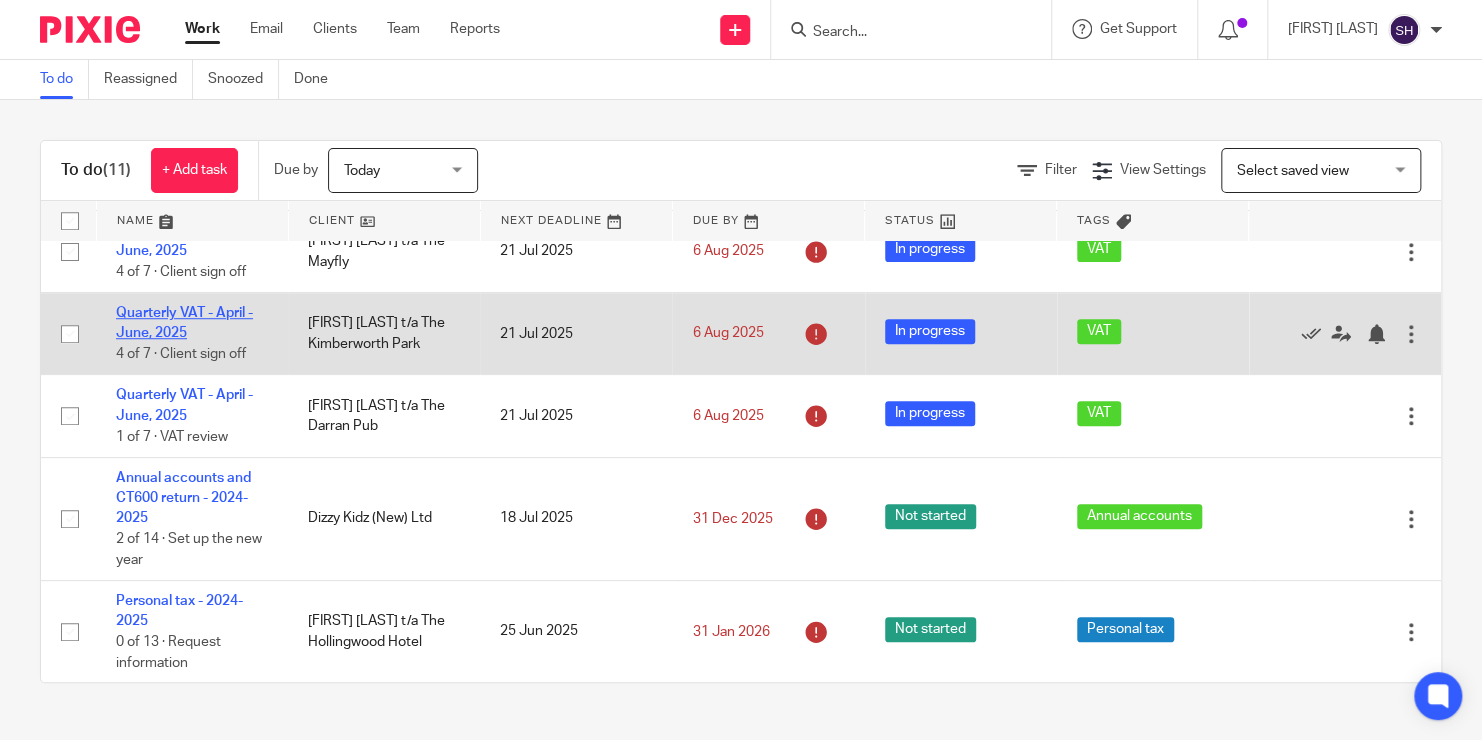 click on "Quarterly VAT - April - June, 2025" at bounding box center [184, 323] 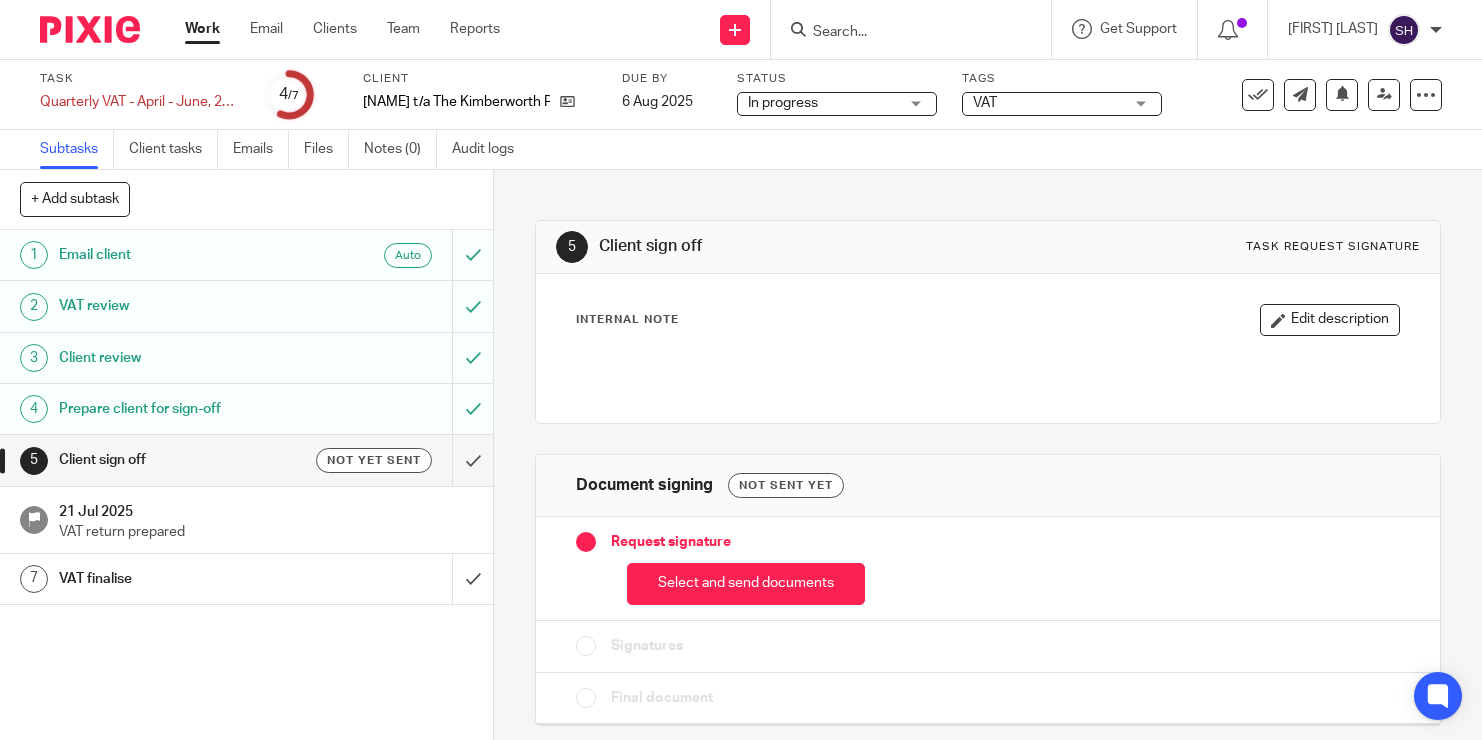 scroll, scrollTop: 0, scrollLeft: 0, axis: both 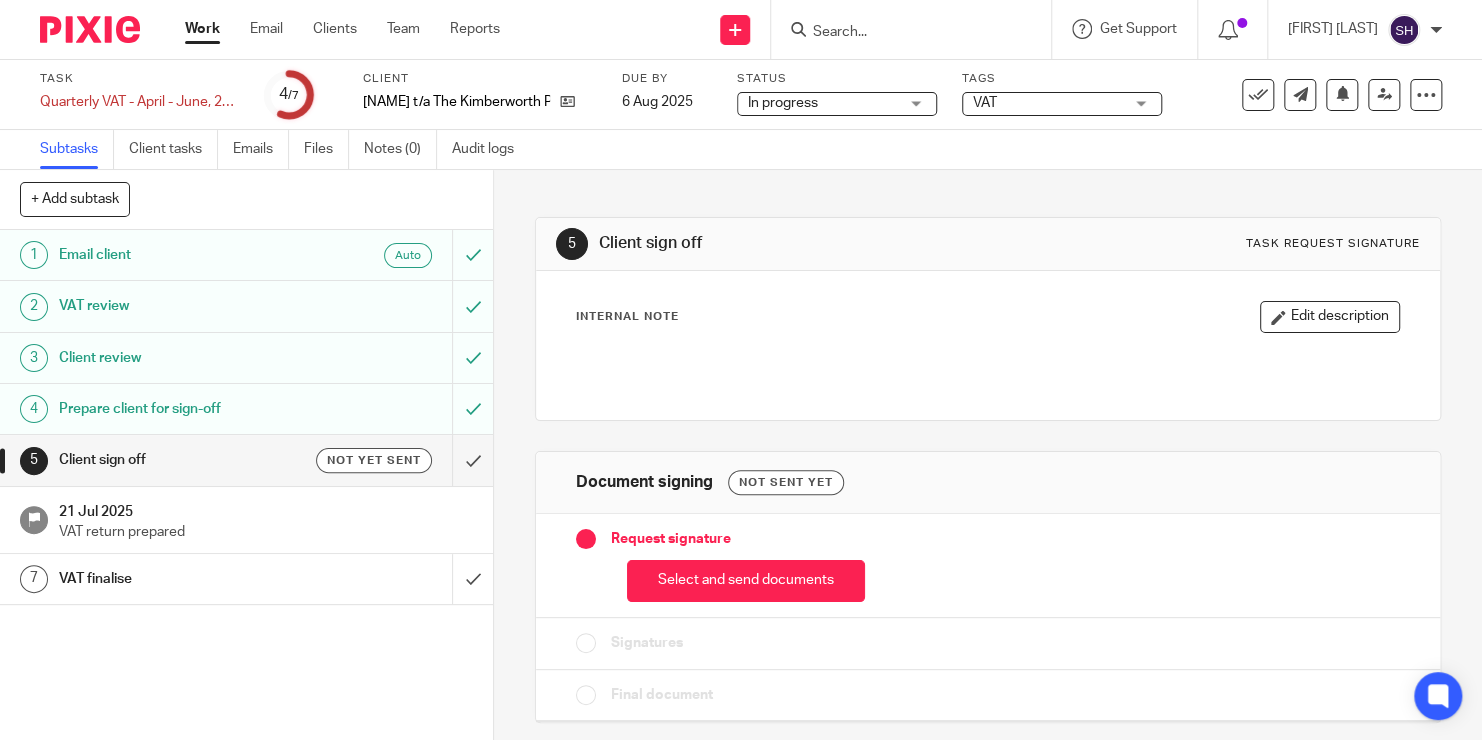 click on "Prepare client for sign-off" at bounding box center (183, 409) 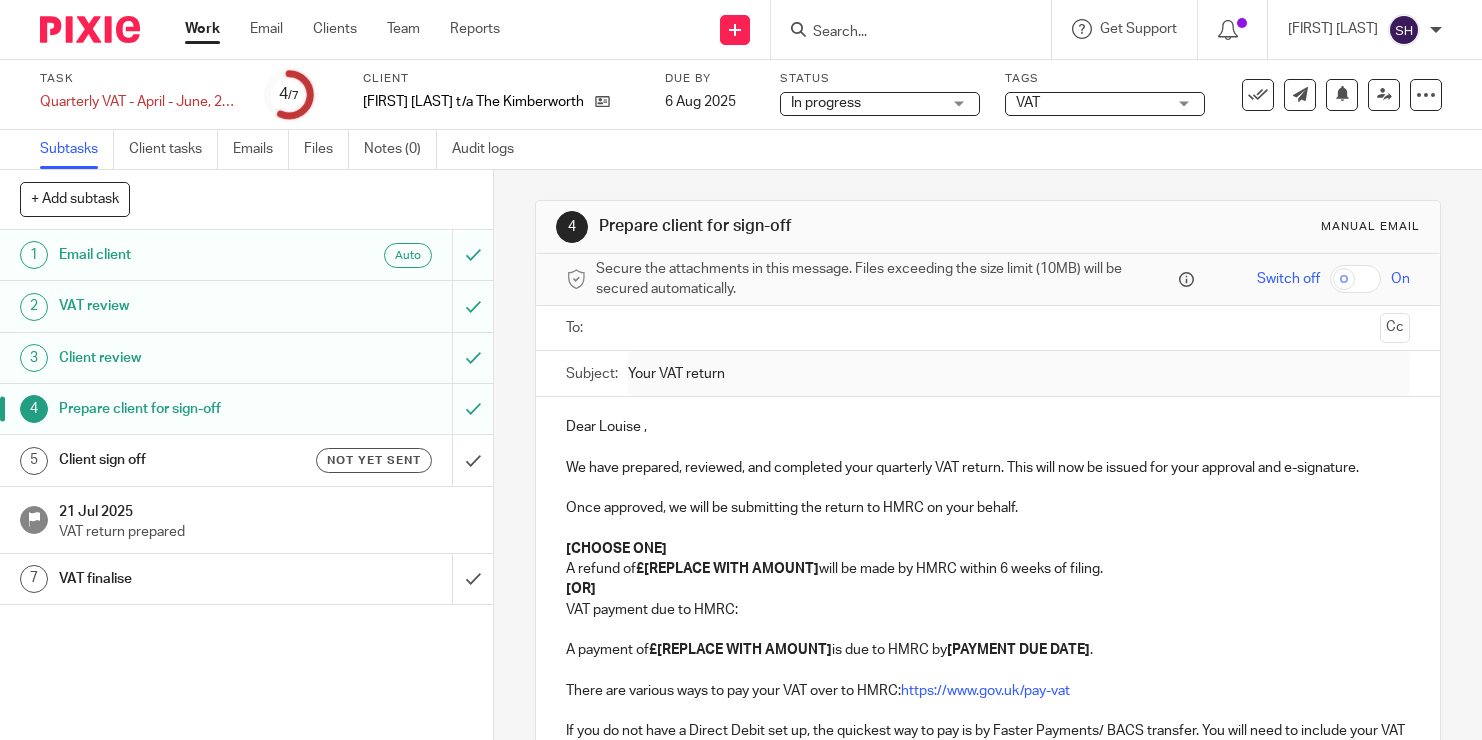 scroll, scrollTop: 0, scrollLeft: 0, axis: both 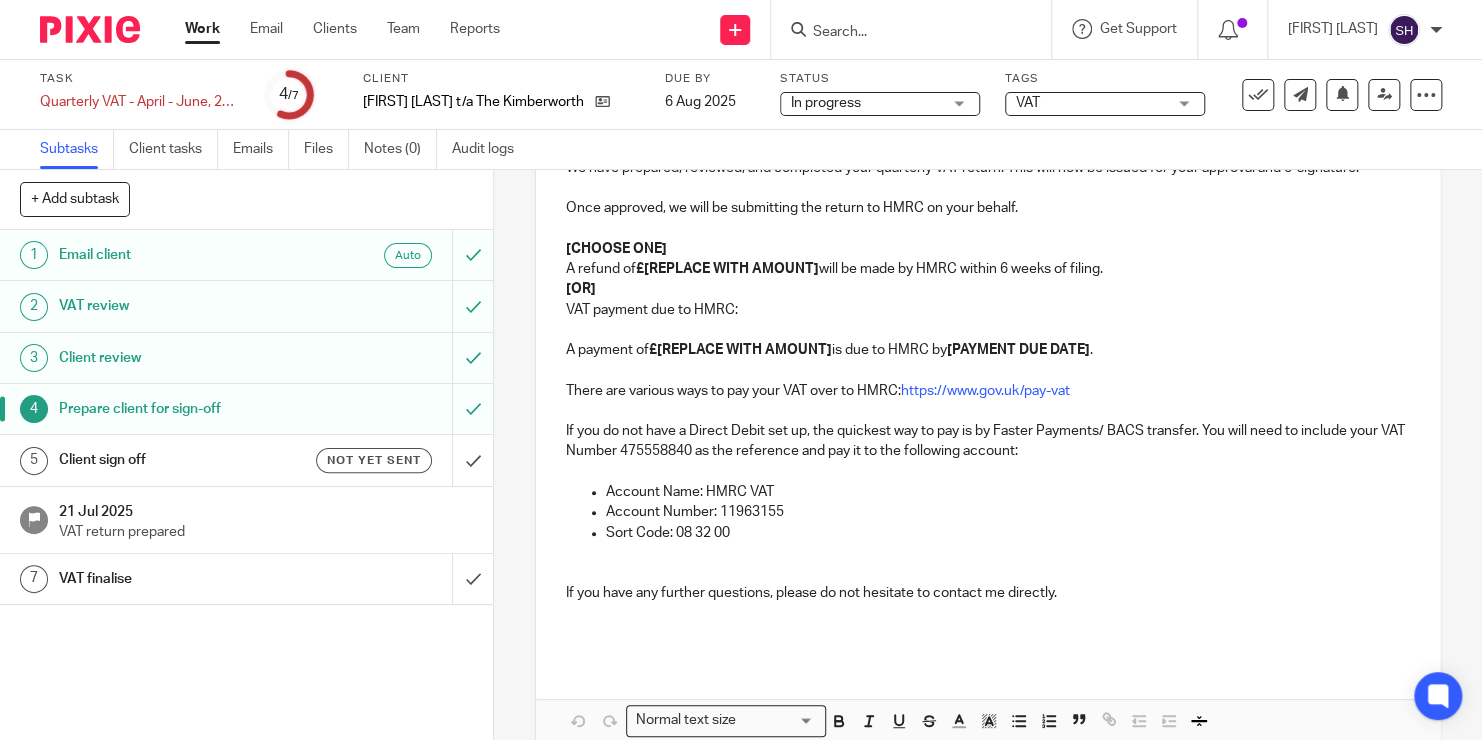 click on "Client sign off" at bounding box center (183, 460) 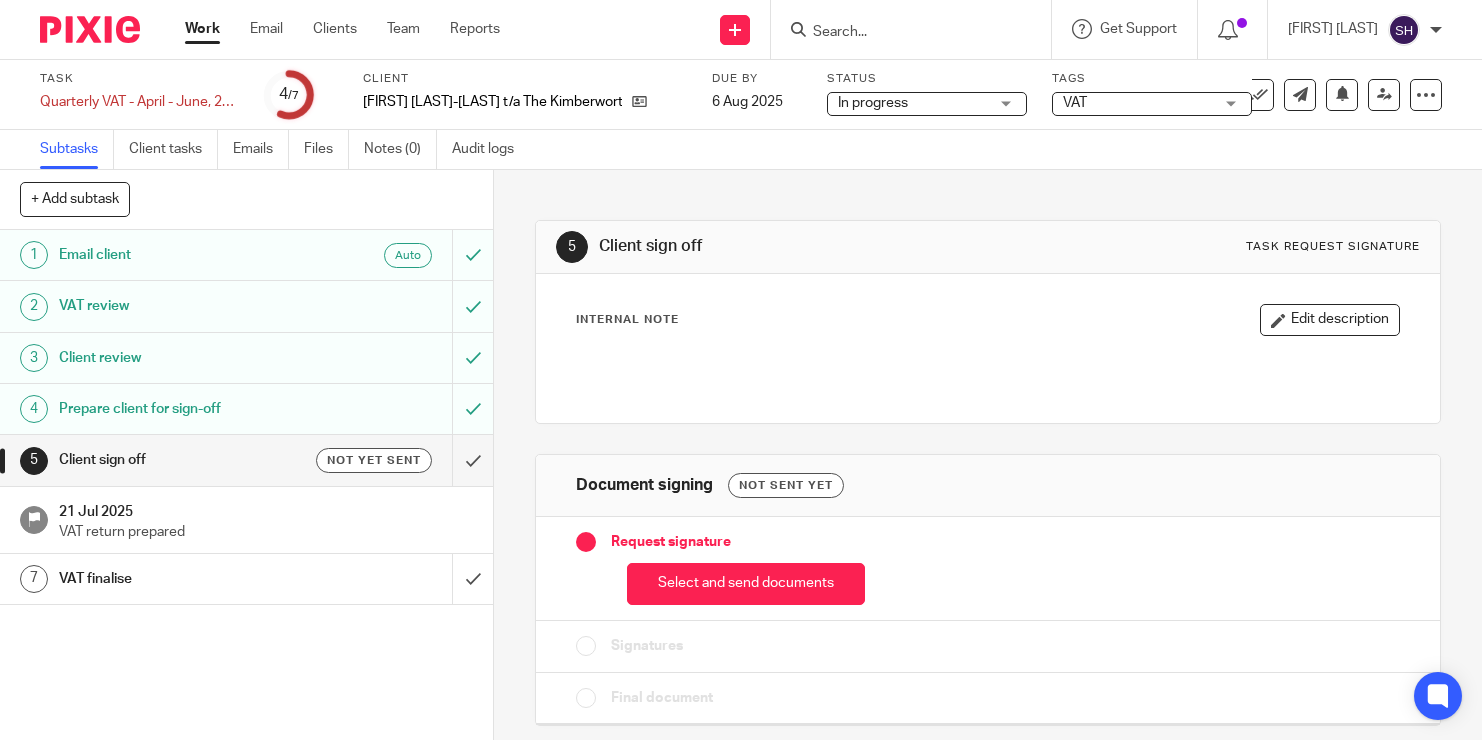 scroll, scrollTop: 0, scrollLeft: 0, axis: both 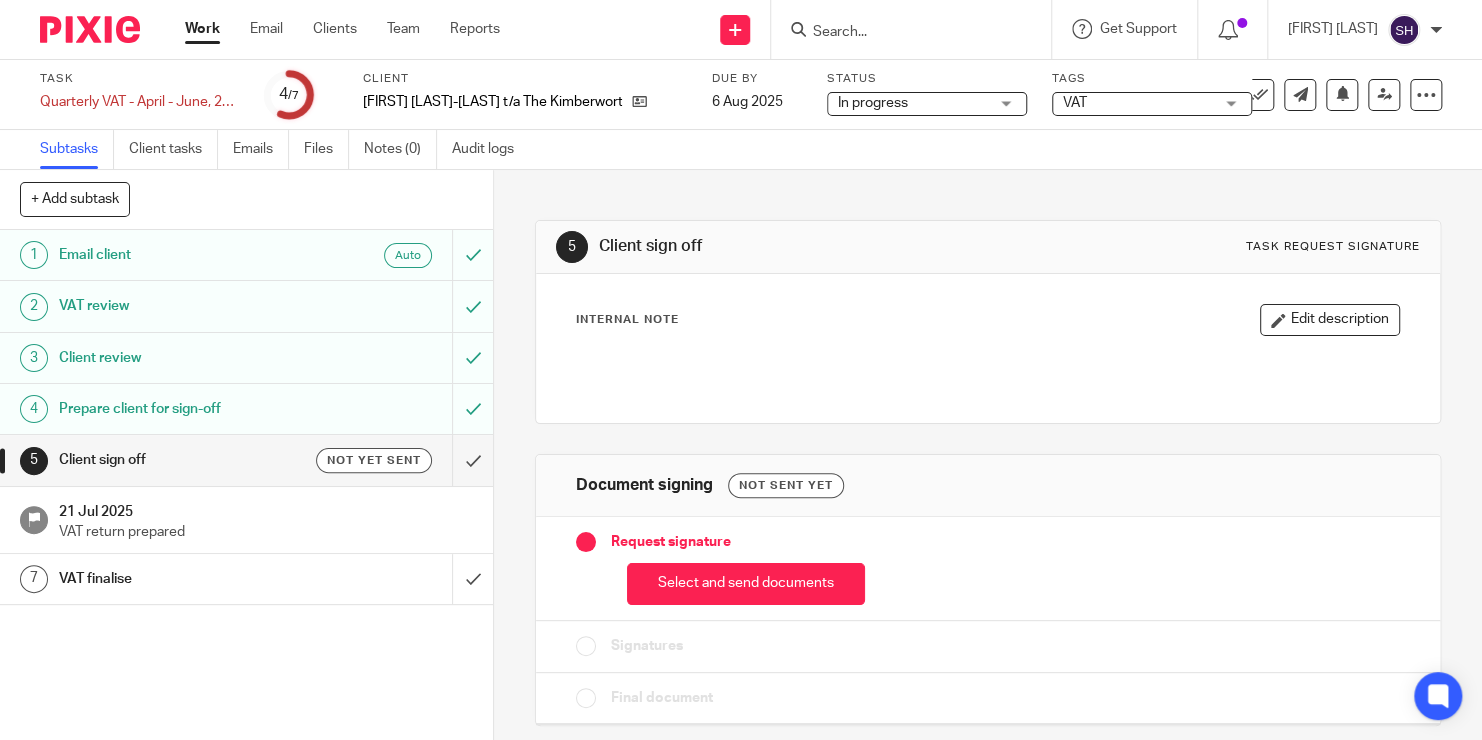 click on "Work" at bounding box center [202, 29] 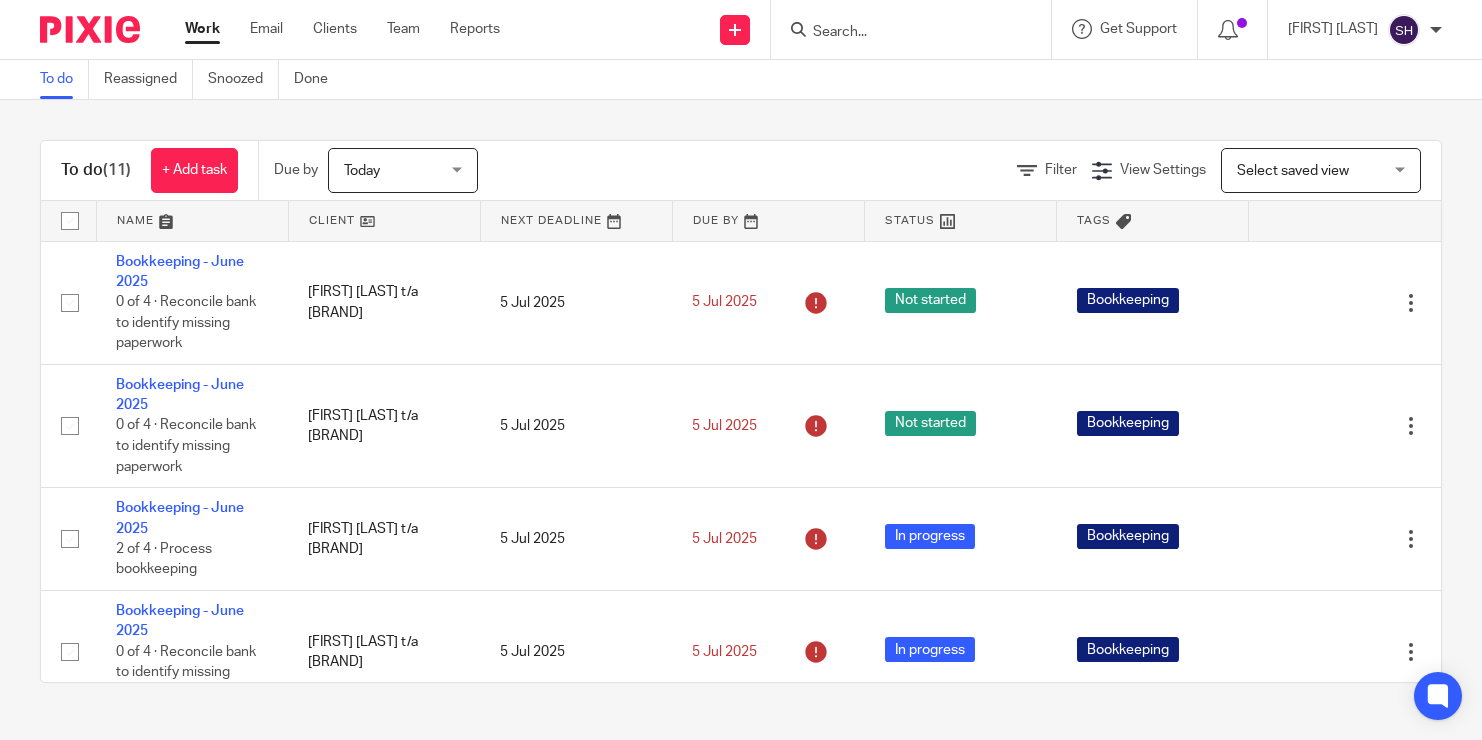 scroll, scrollTop: 0, scrollLeft: 0, axis: both 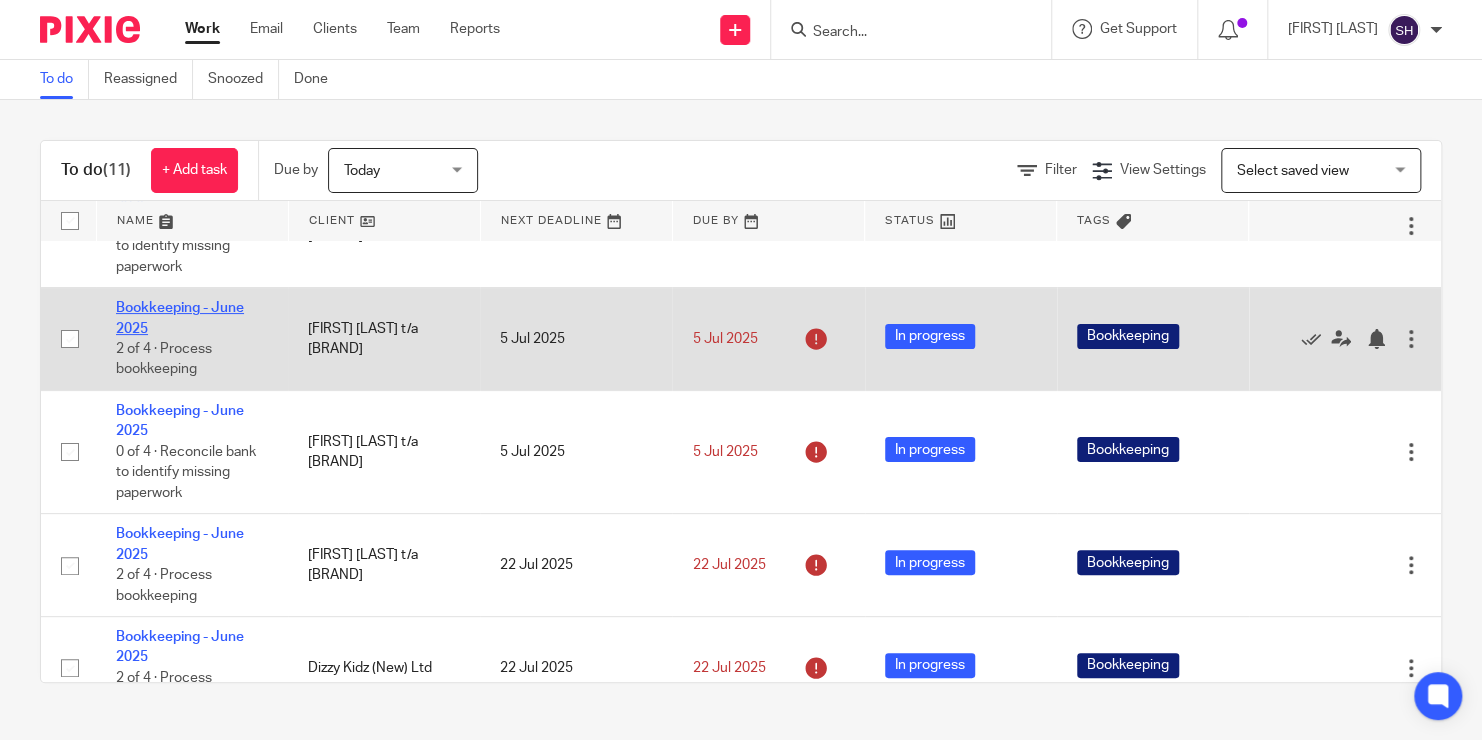 click on "Bookkeeping - June 2025" at bounding box center [180, 318] 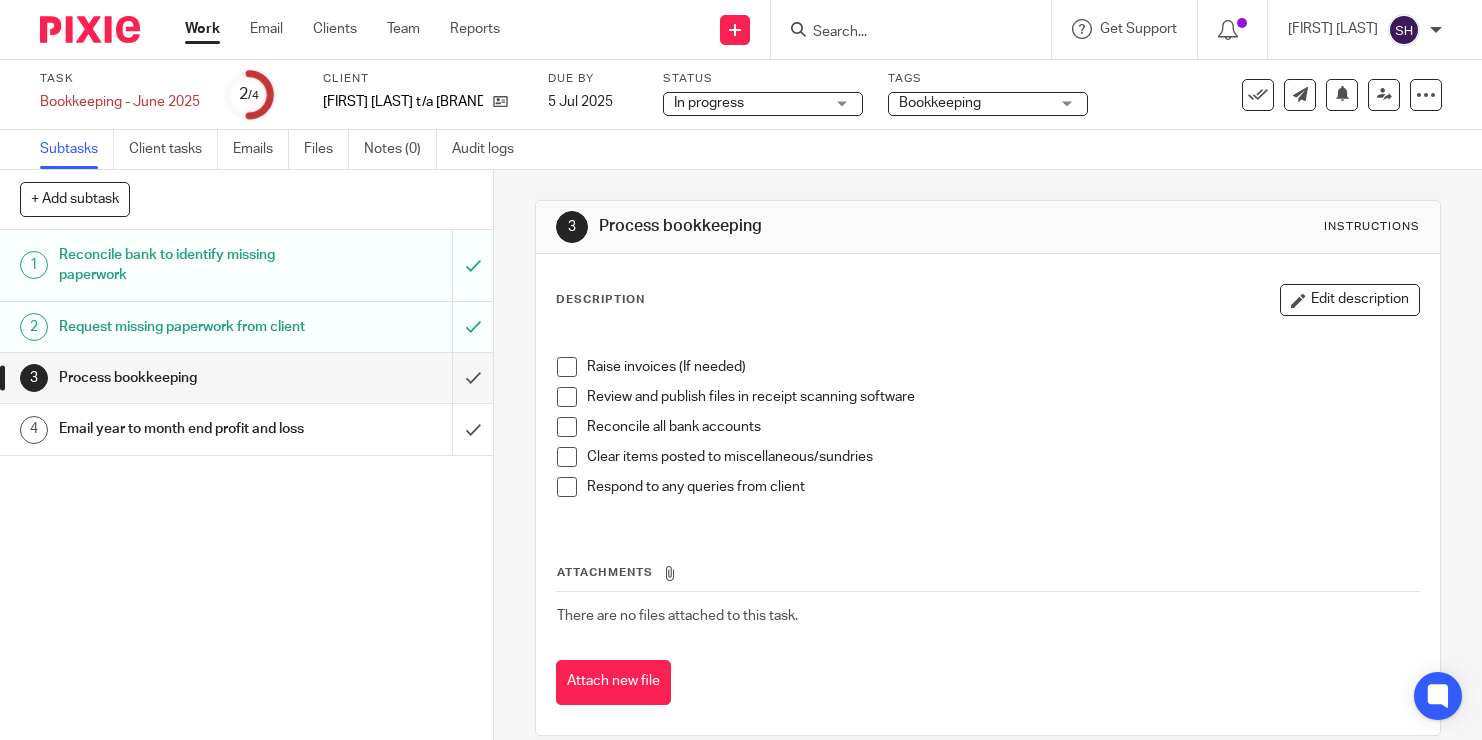 scroll, scrollTop: 0, scrollLeft: 0, axis: both 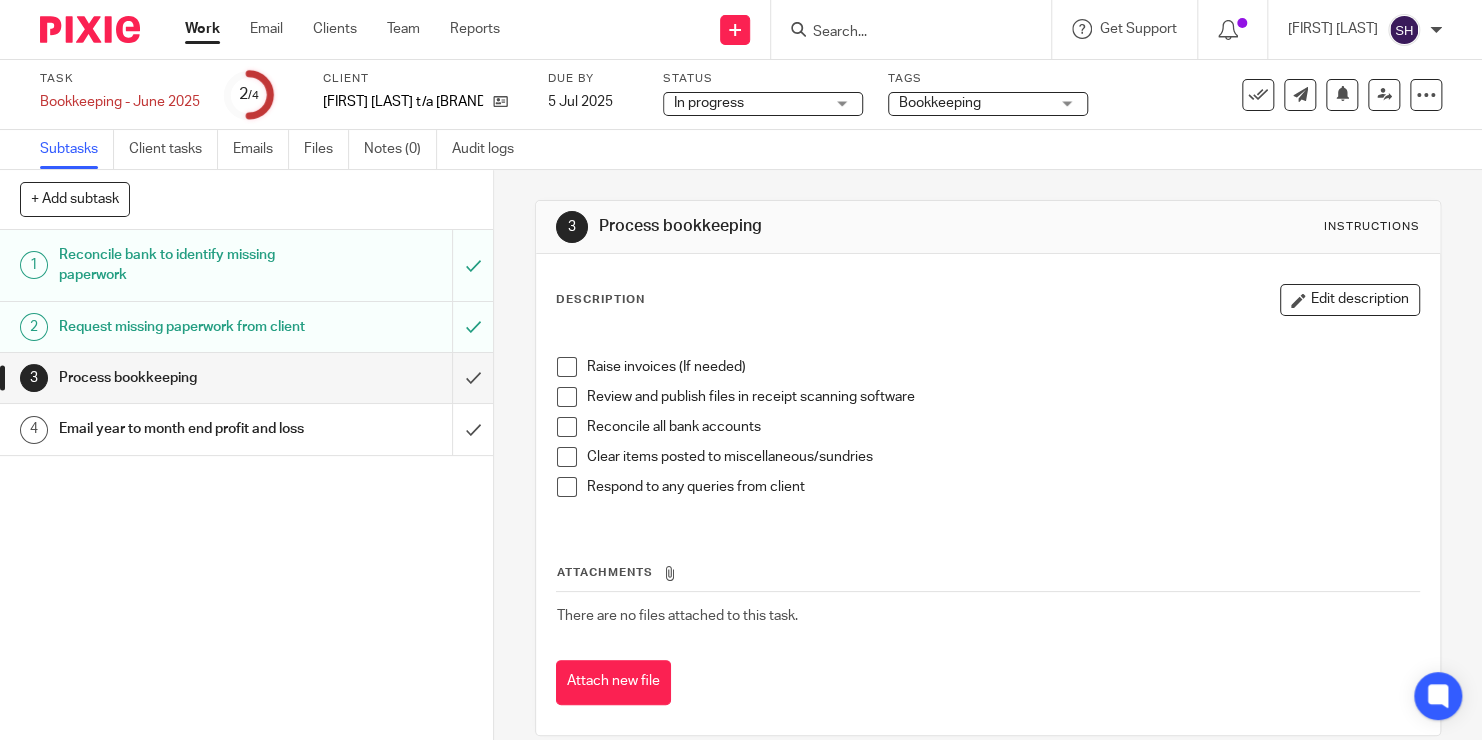 click on "Email year to month end profit and loss" at bounding box center [183, 429] 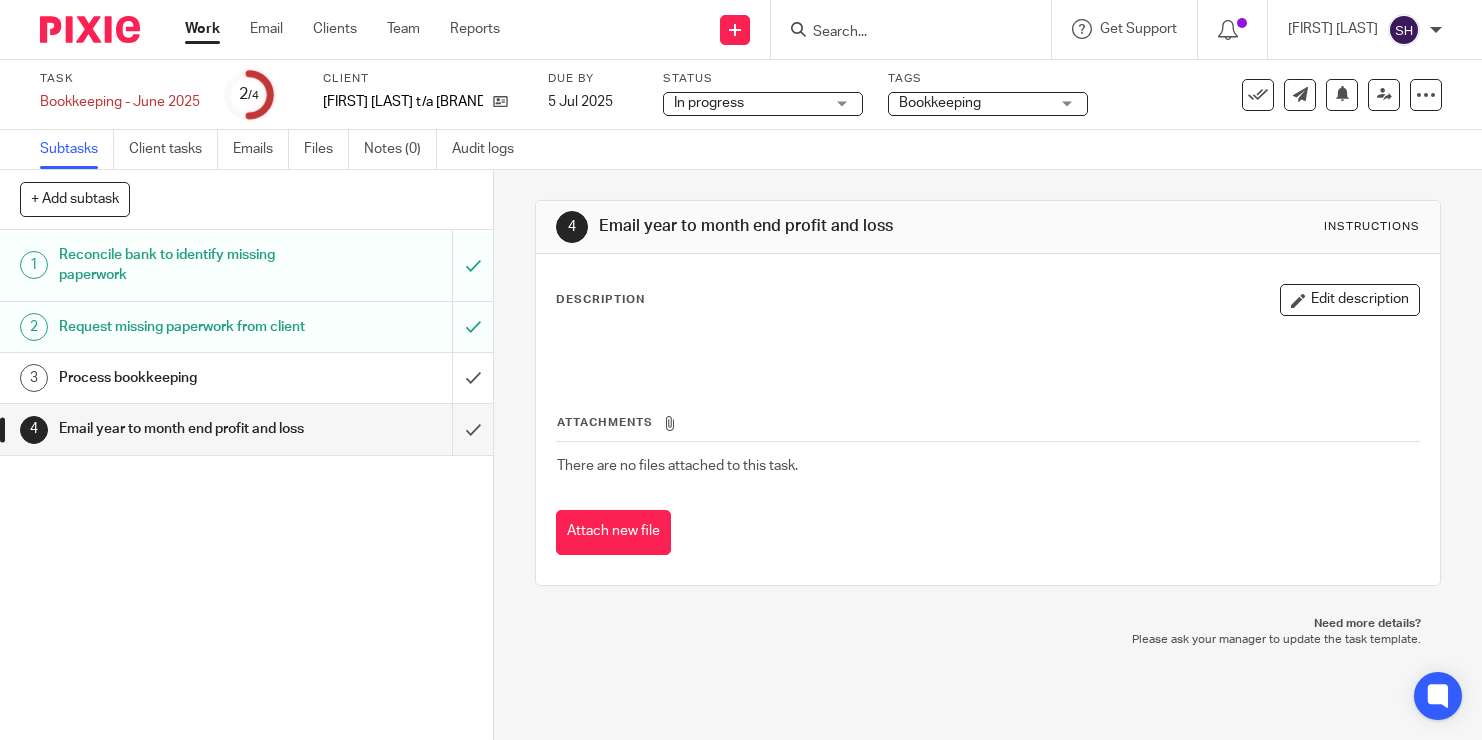 scroll, scrollTop: 0, scrollLeft: 0, axis: both 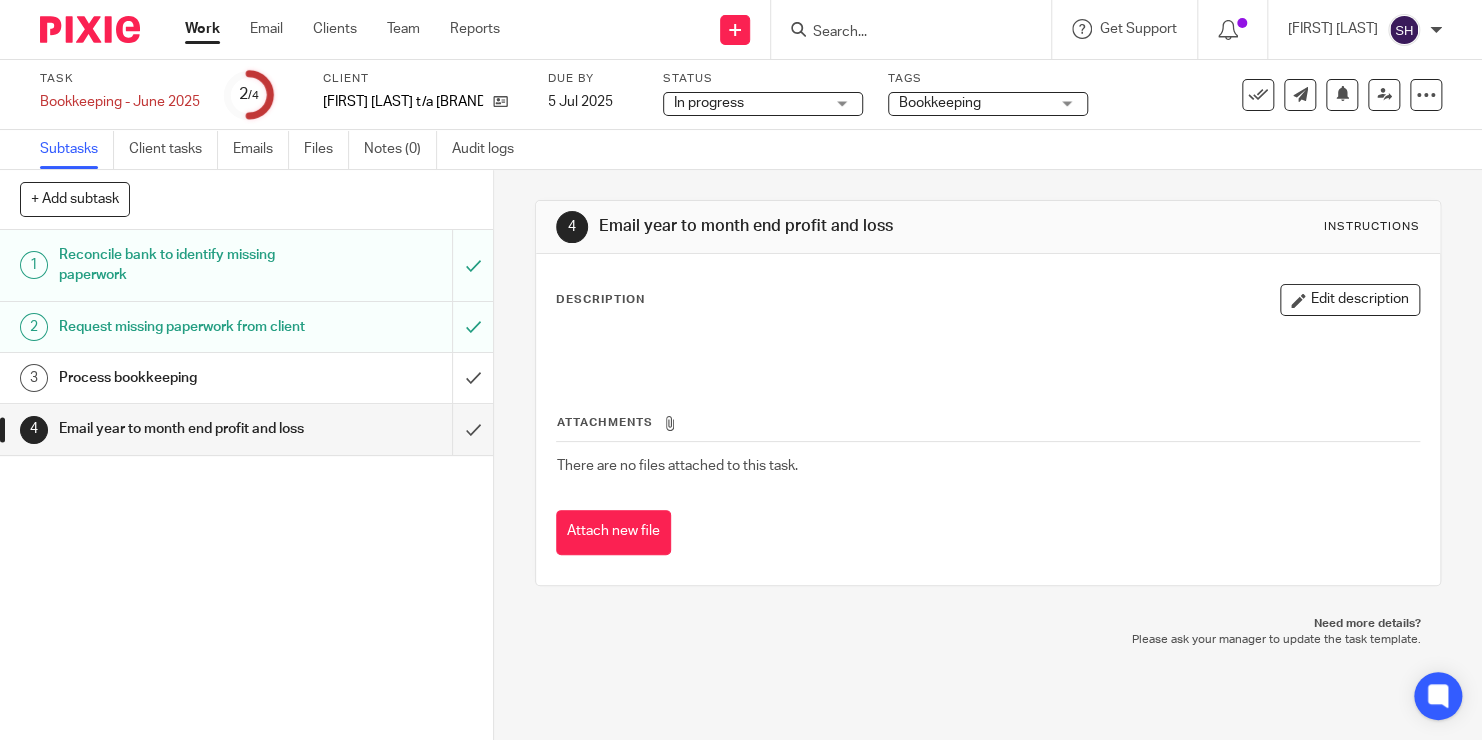 click on "Request missing paperwork from client" at bounding box center (183, 327) 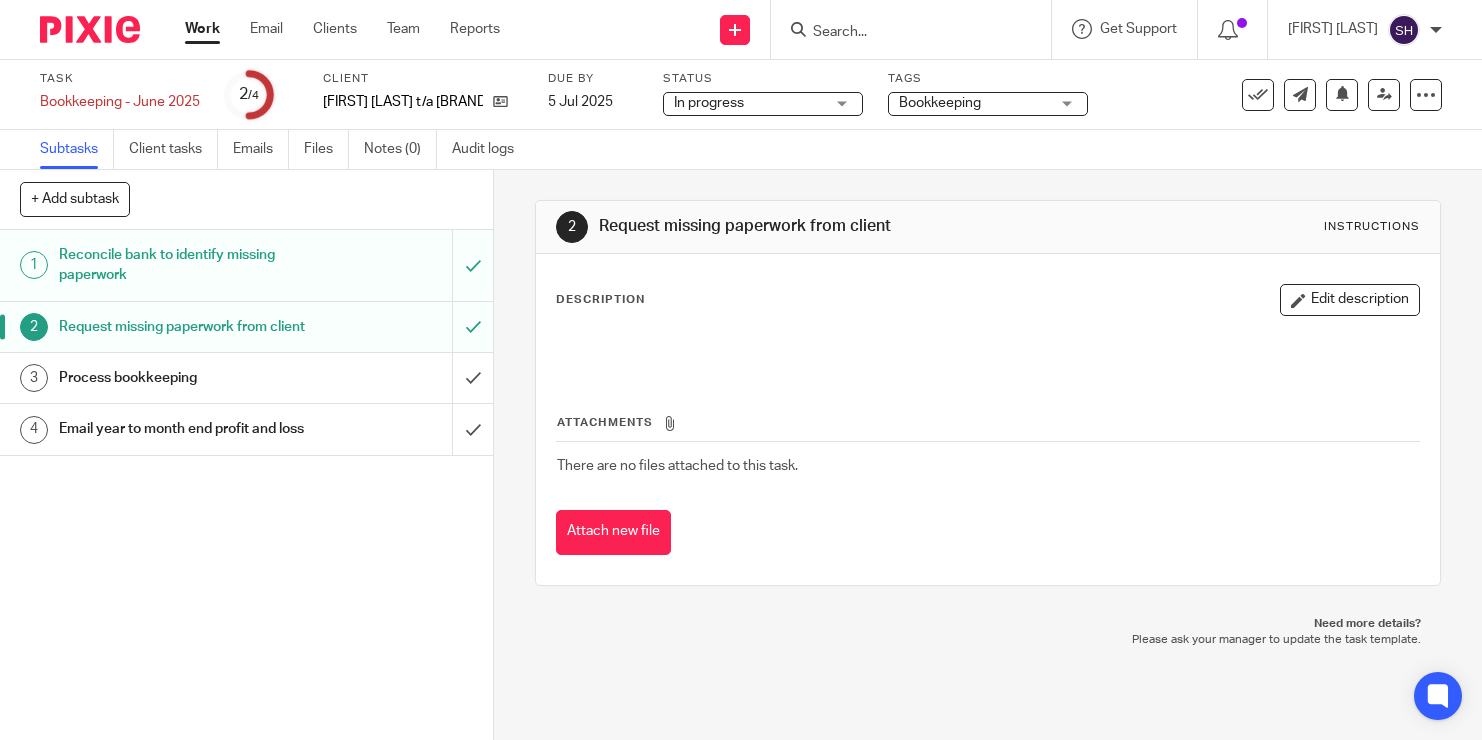 scroll, scrollTop: 0, scrollLeft: 0, axis: both 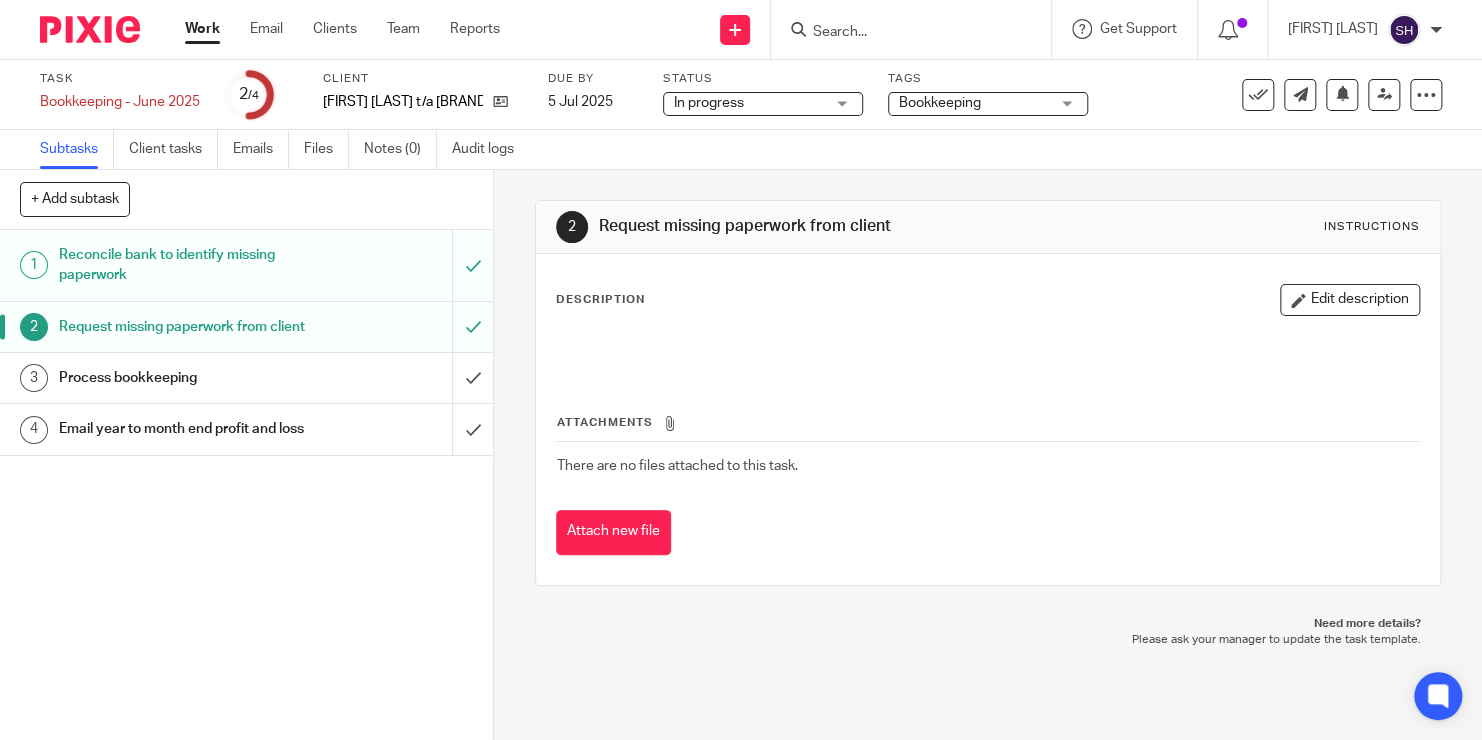 click on "Work" at bounding box center [202, 29] 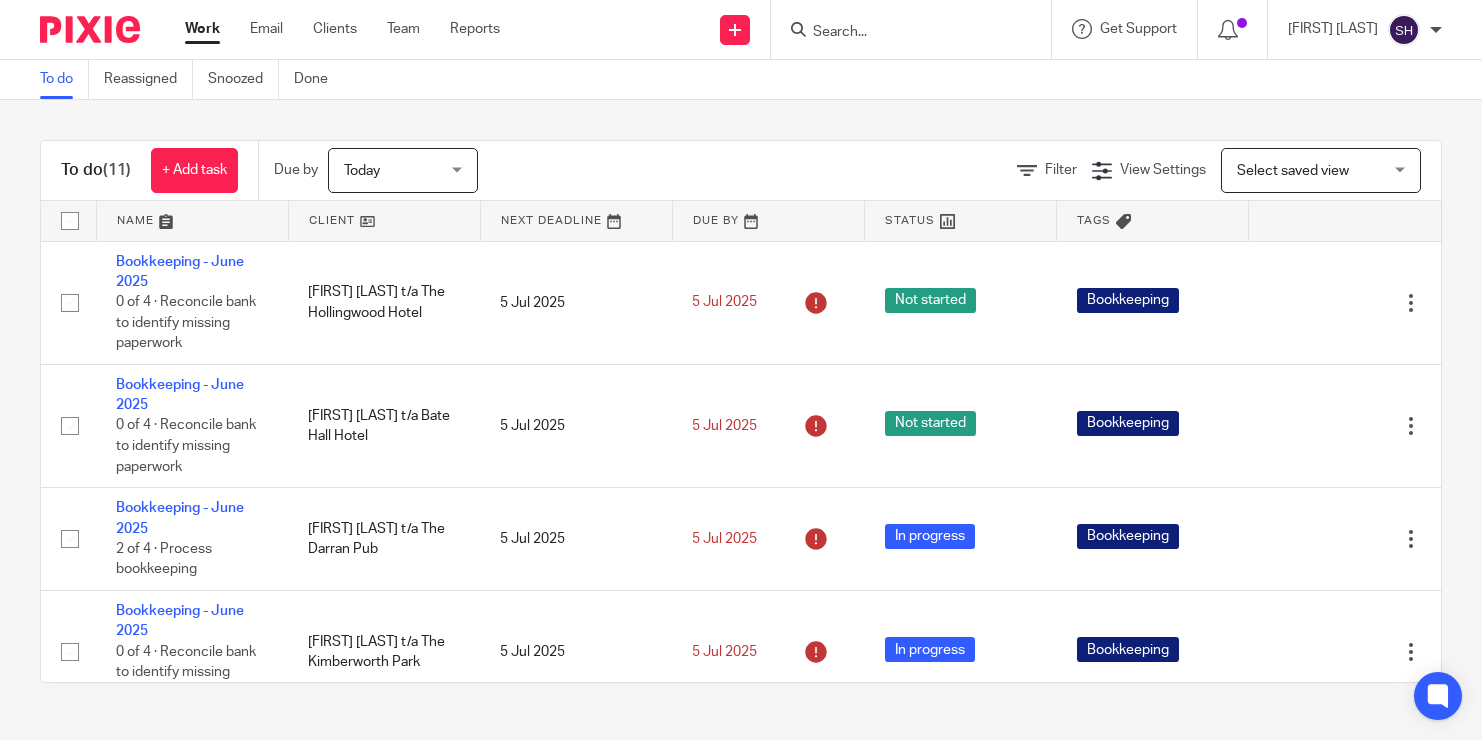 scroll, scrollTop: 0, scrollLeft: 0, axis: both 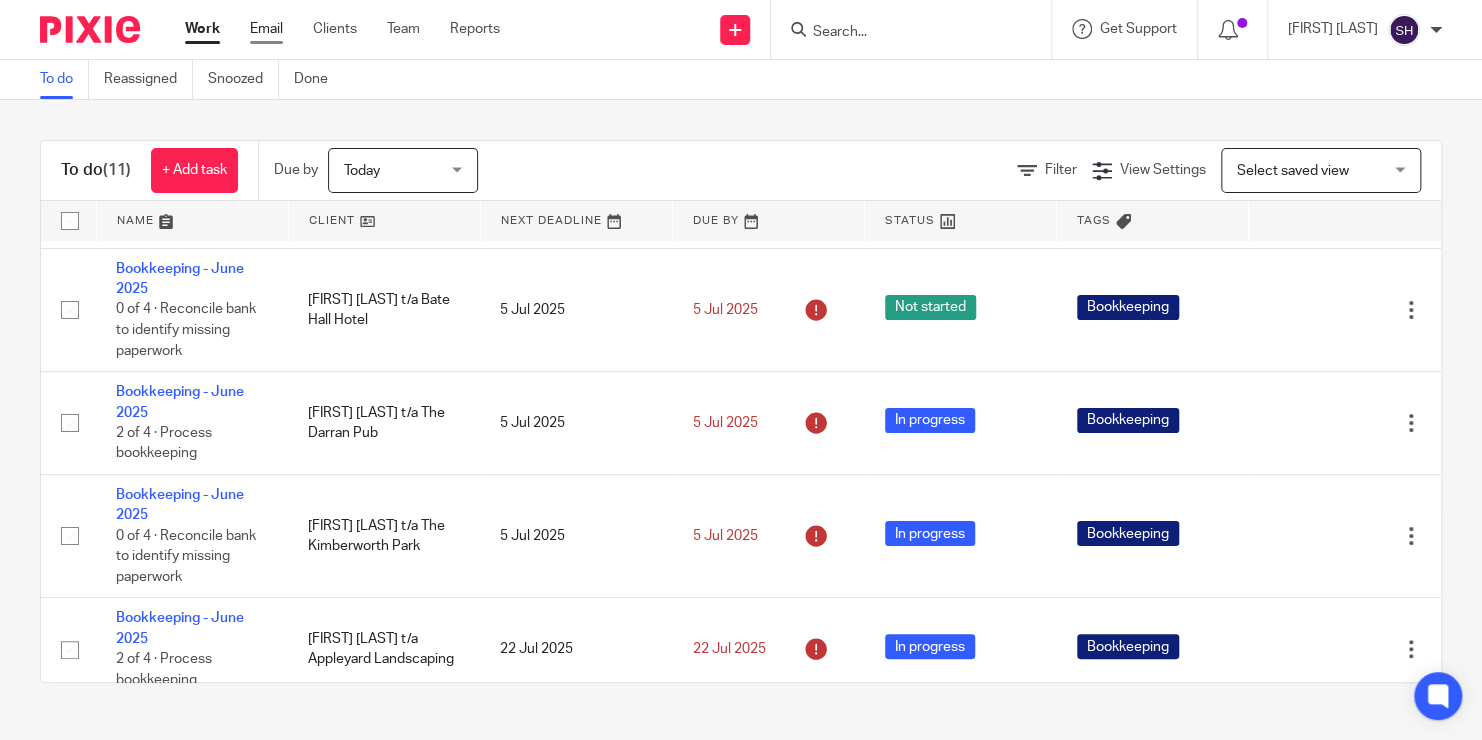 click on "Email" at bounding box center [266, 29] 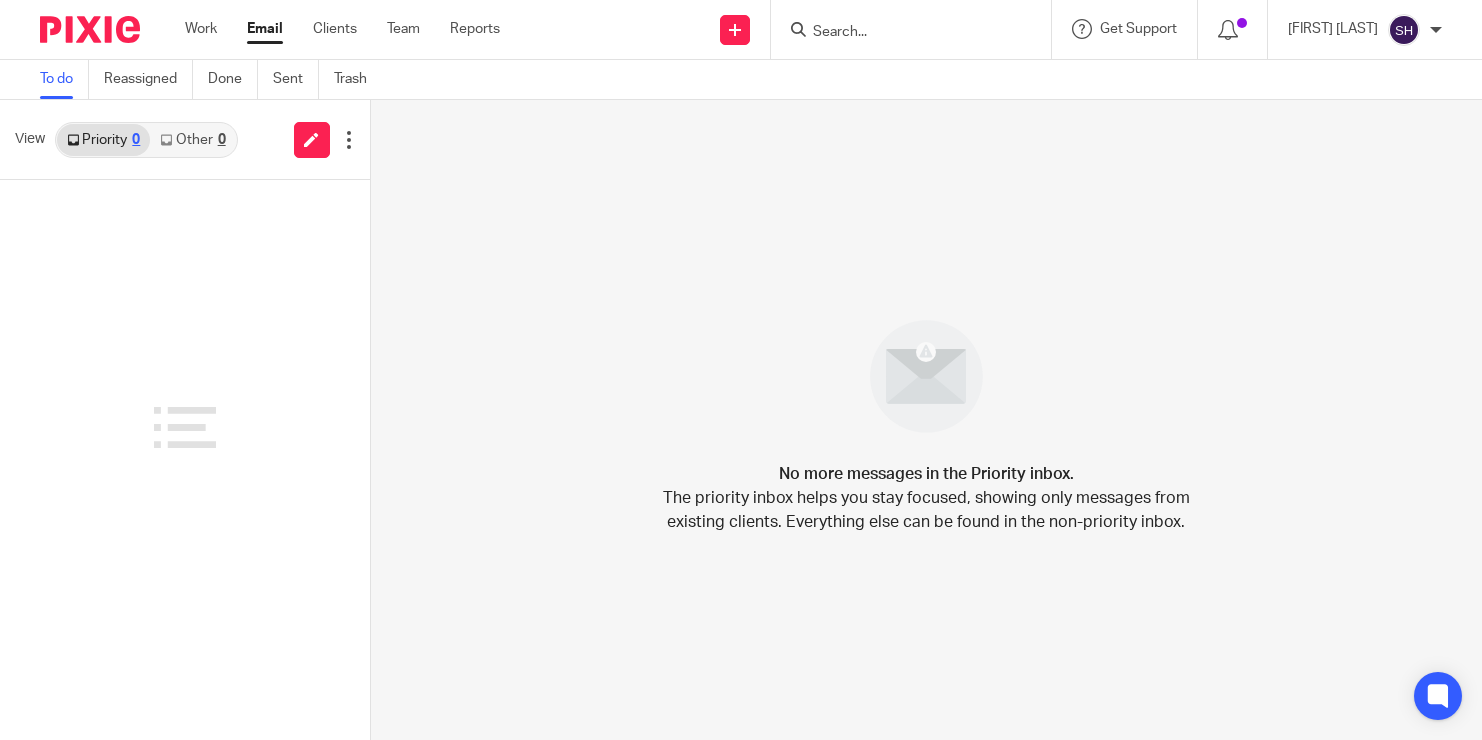 scroll, scrollTop: 0, scrollLeft: 0, axis: both 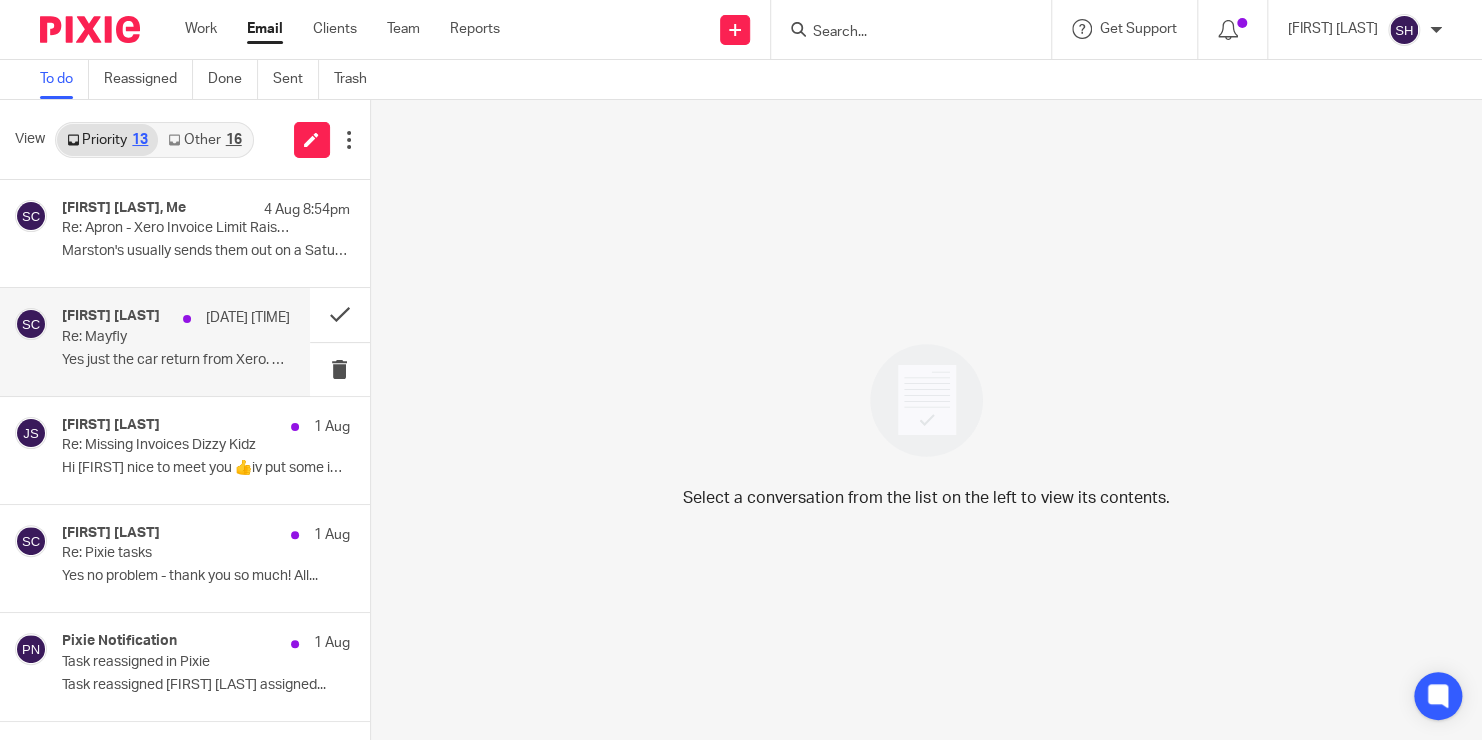 click on "Sarah Cherry
4 Aug 7:22pm   Re: Mayfly   Yes just the car return from Xero.      Thanks ..." at bounding box center (176, 341) 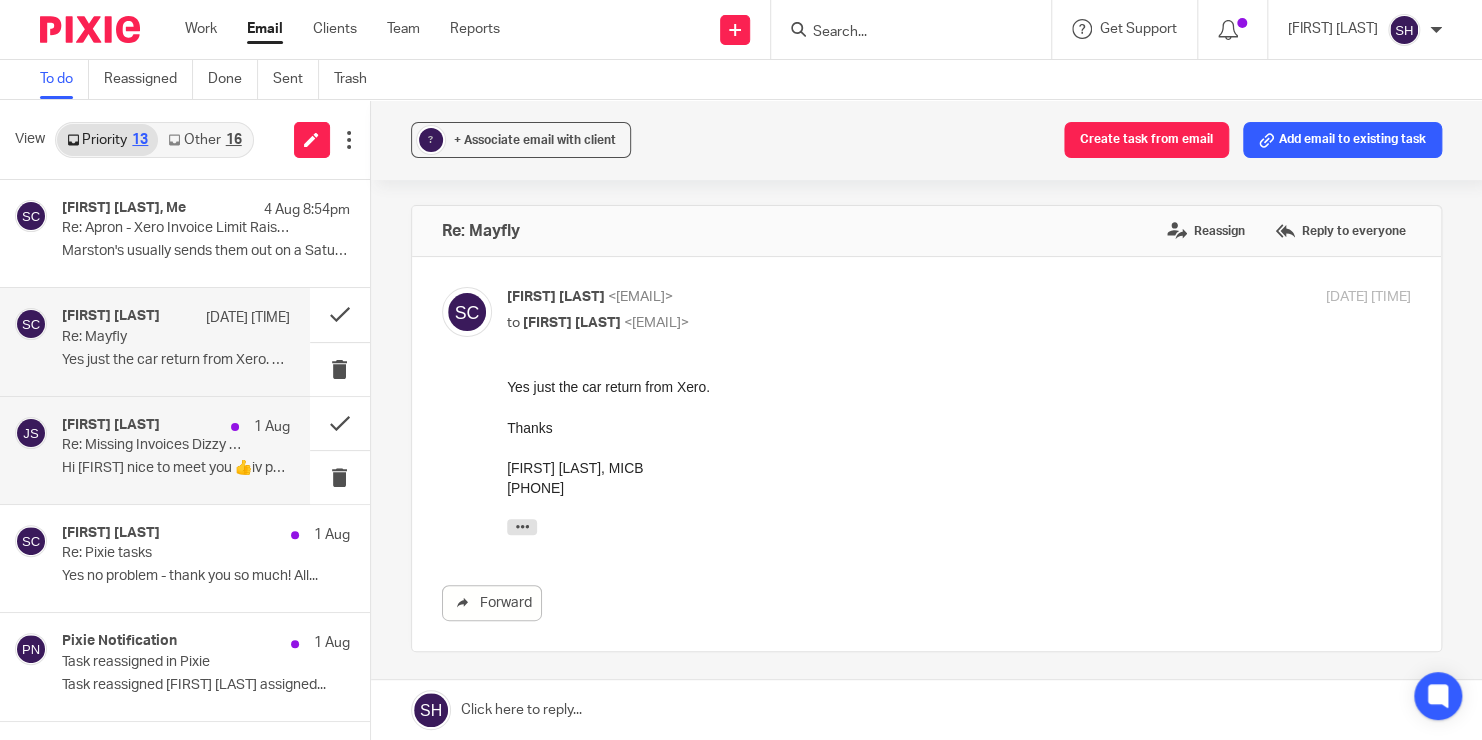 scroll, scrollTop: 0, scrollLeft: 0, axis: both 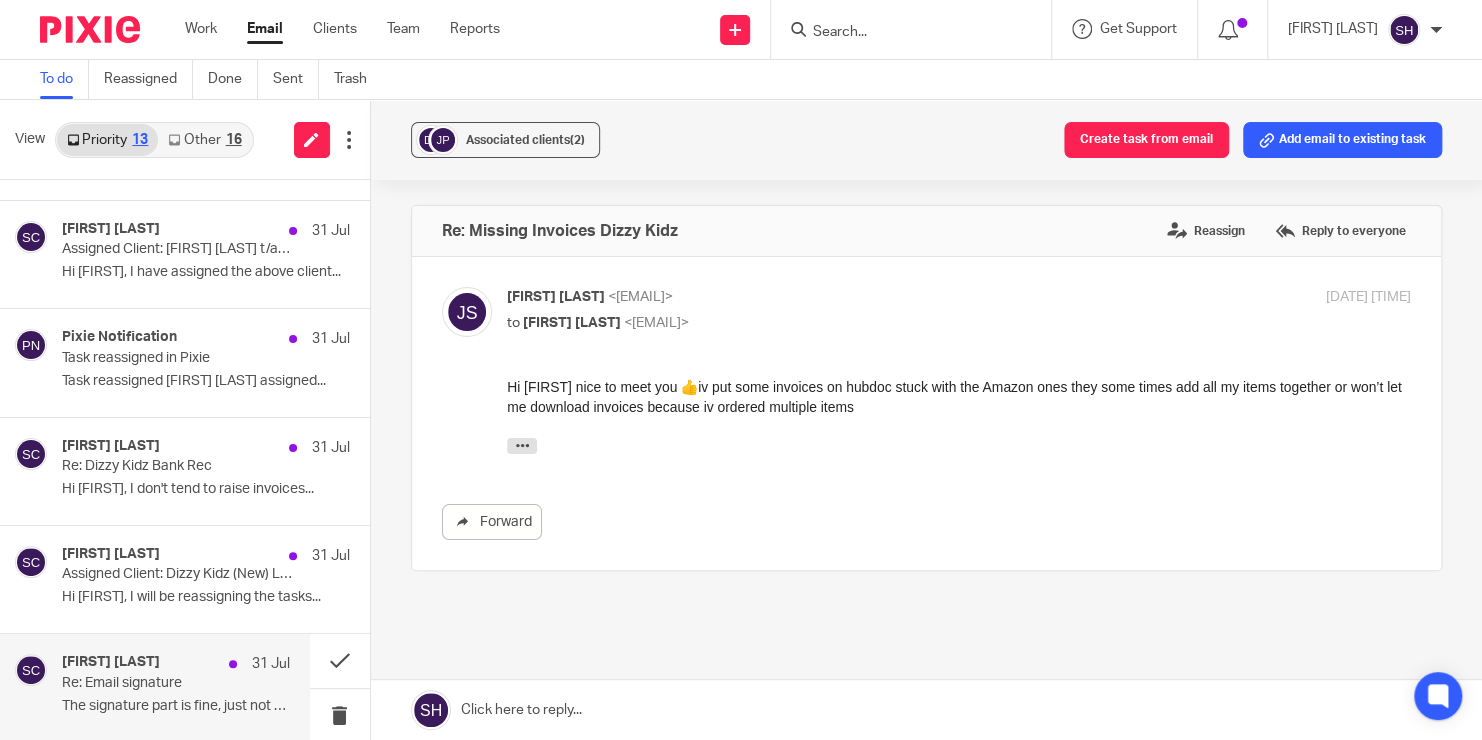 click on "Sarah Cherry
31 Jul" at bounding box center [176, 664] 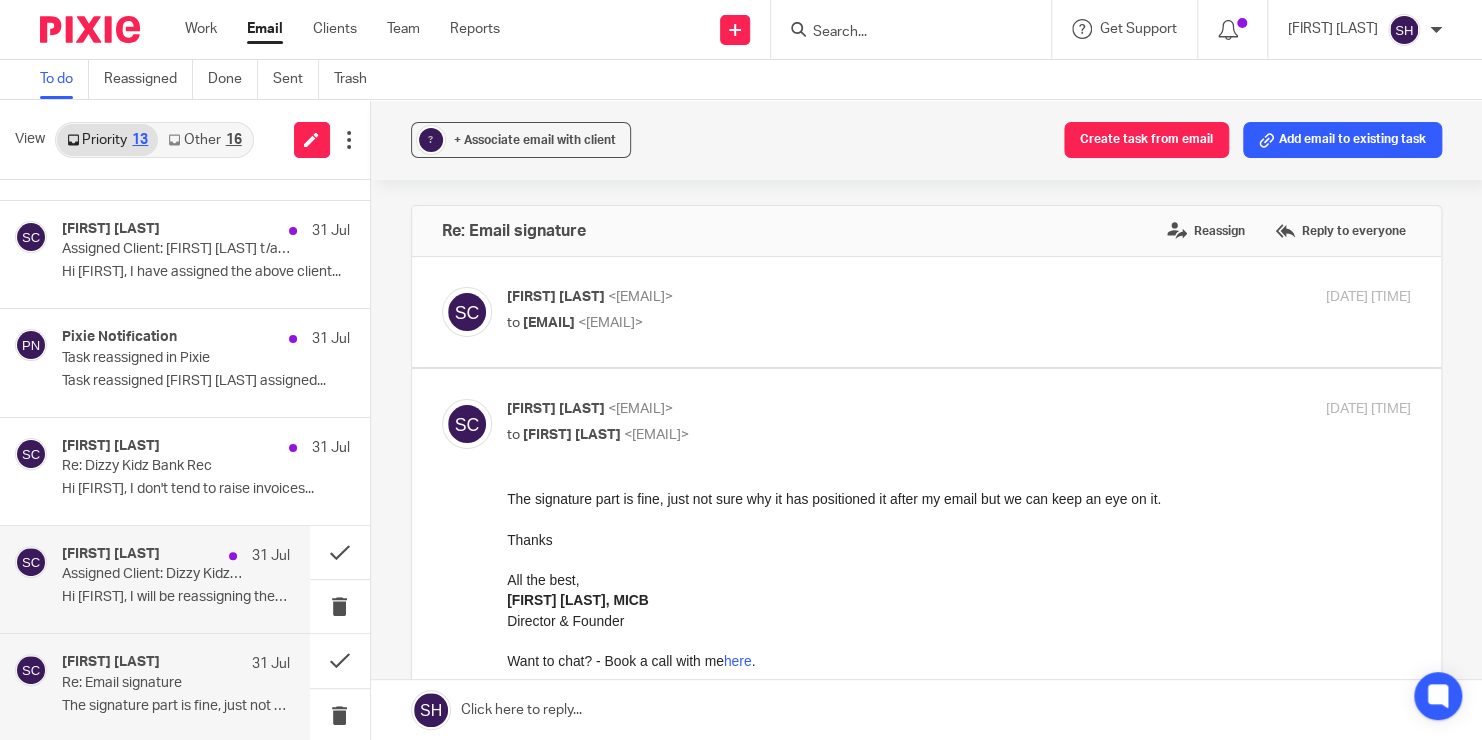 scroll, scrollTop: 0, scrollLeft: 0, axis: both 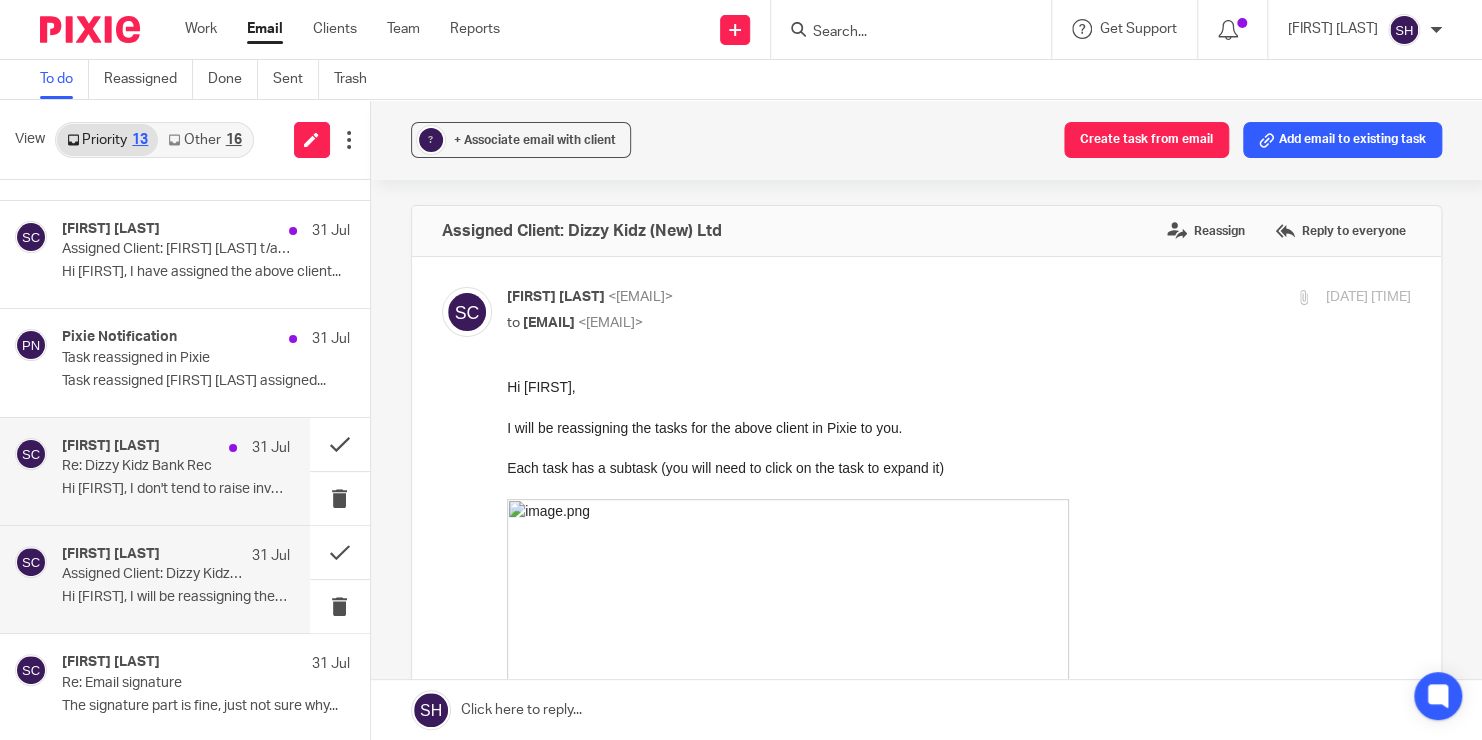 click on "Re: Dizzy Kidz Bank Rec" at bounding box center [153, 466] 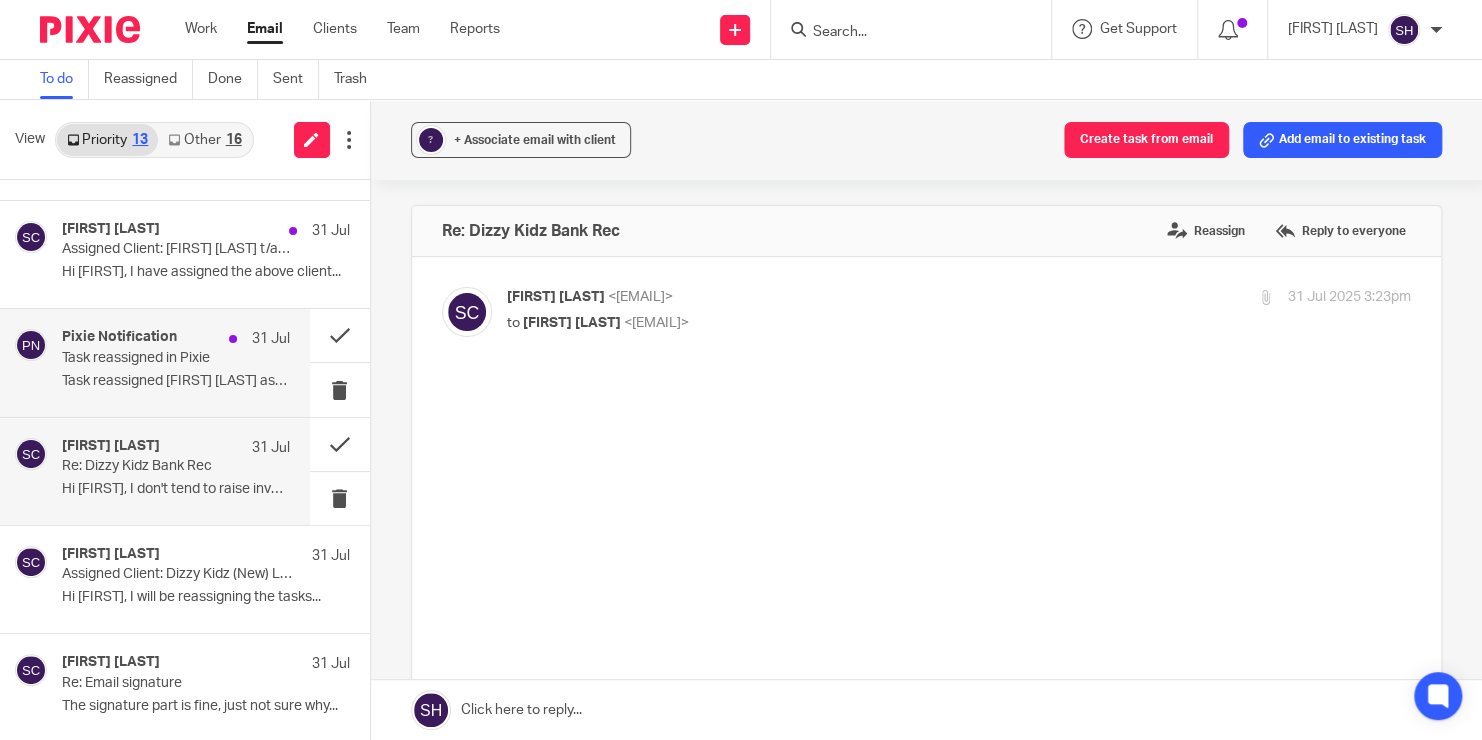 click on "Pixie Notification
31 Jul   Task reassigned in Pixie   Task reassigned         Sarah Cherry assigned..." at bounding box center (176, 362) 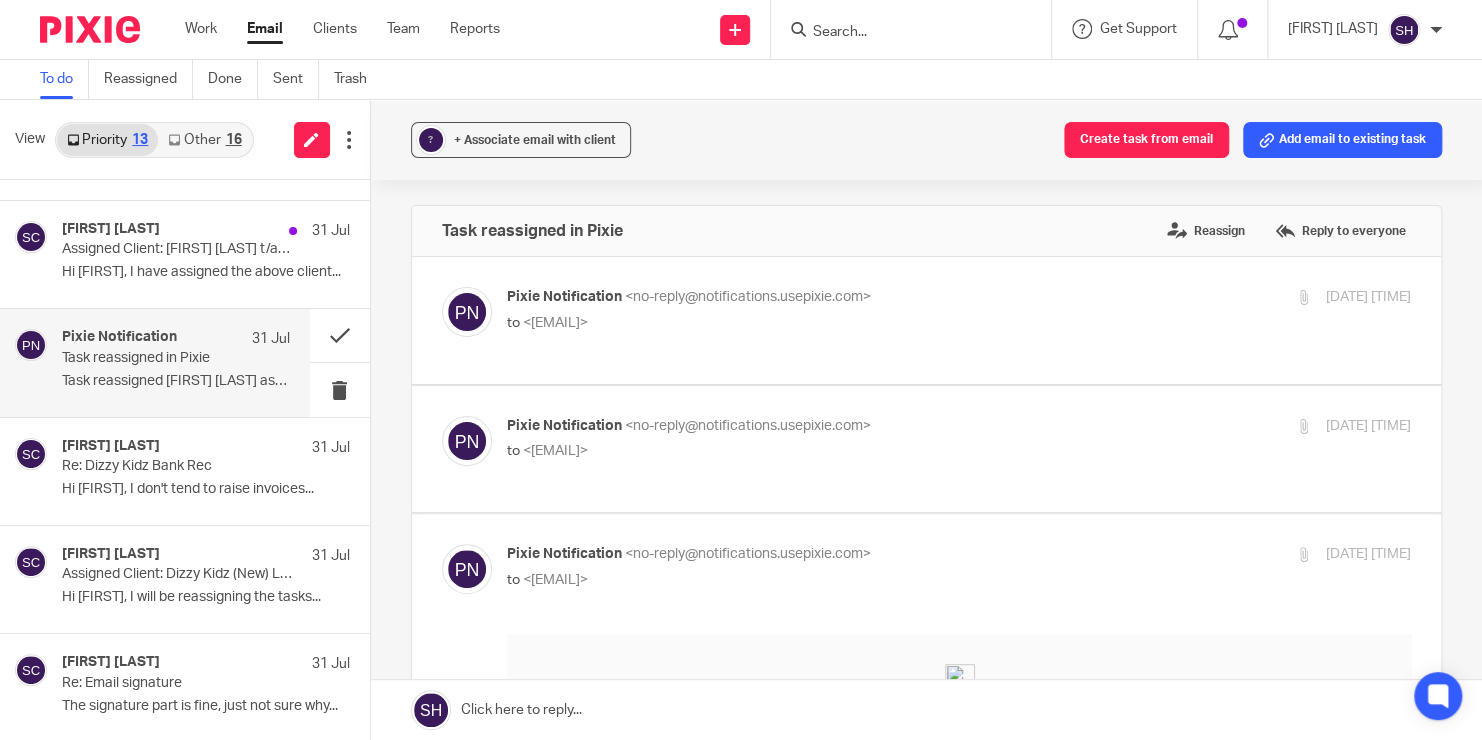 scroll, scrollTop: 0, scrollLeft: 0, axis: both 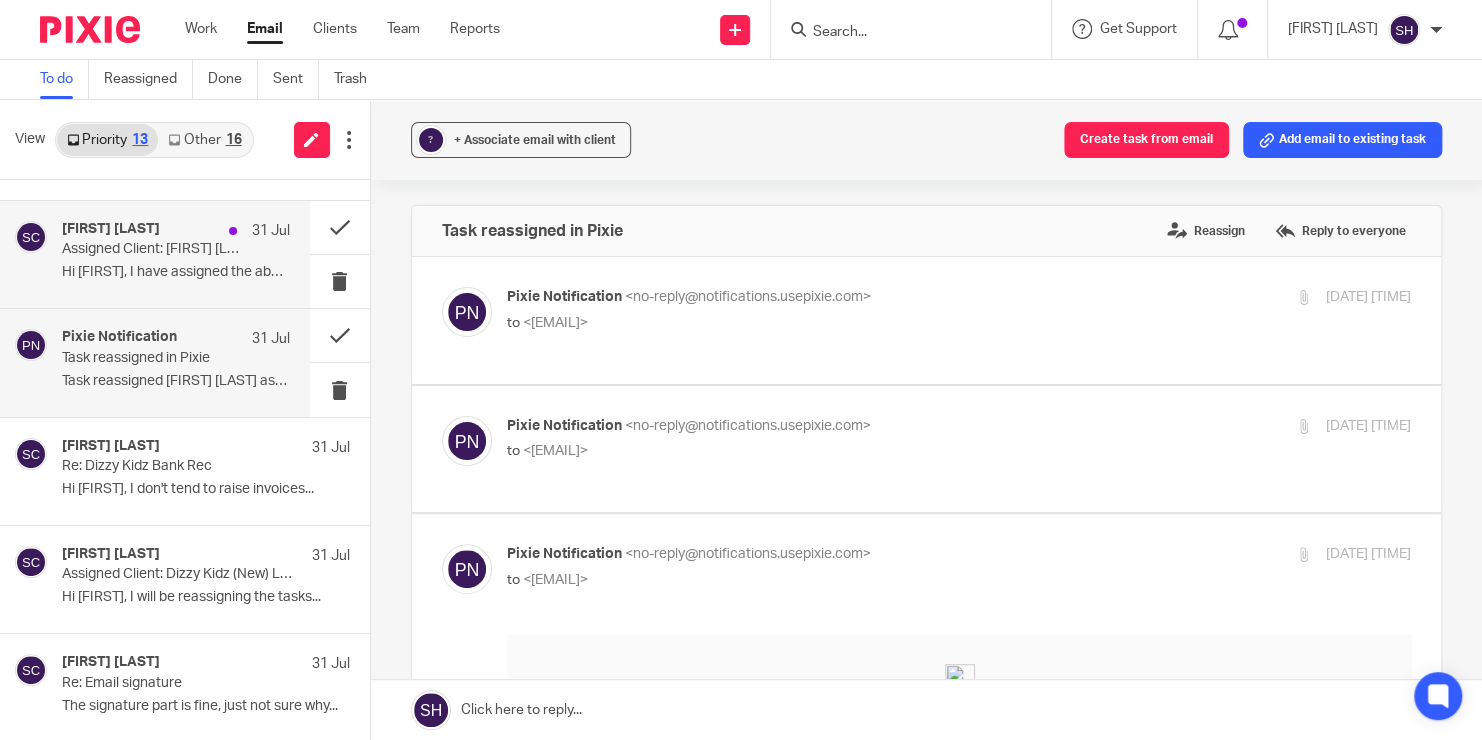 click on "Hi Shane,     I have assigned the above client..." at bounding box center (176, 272) 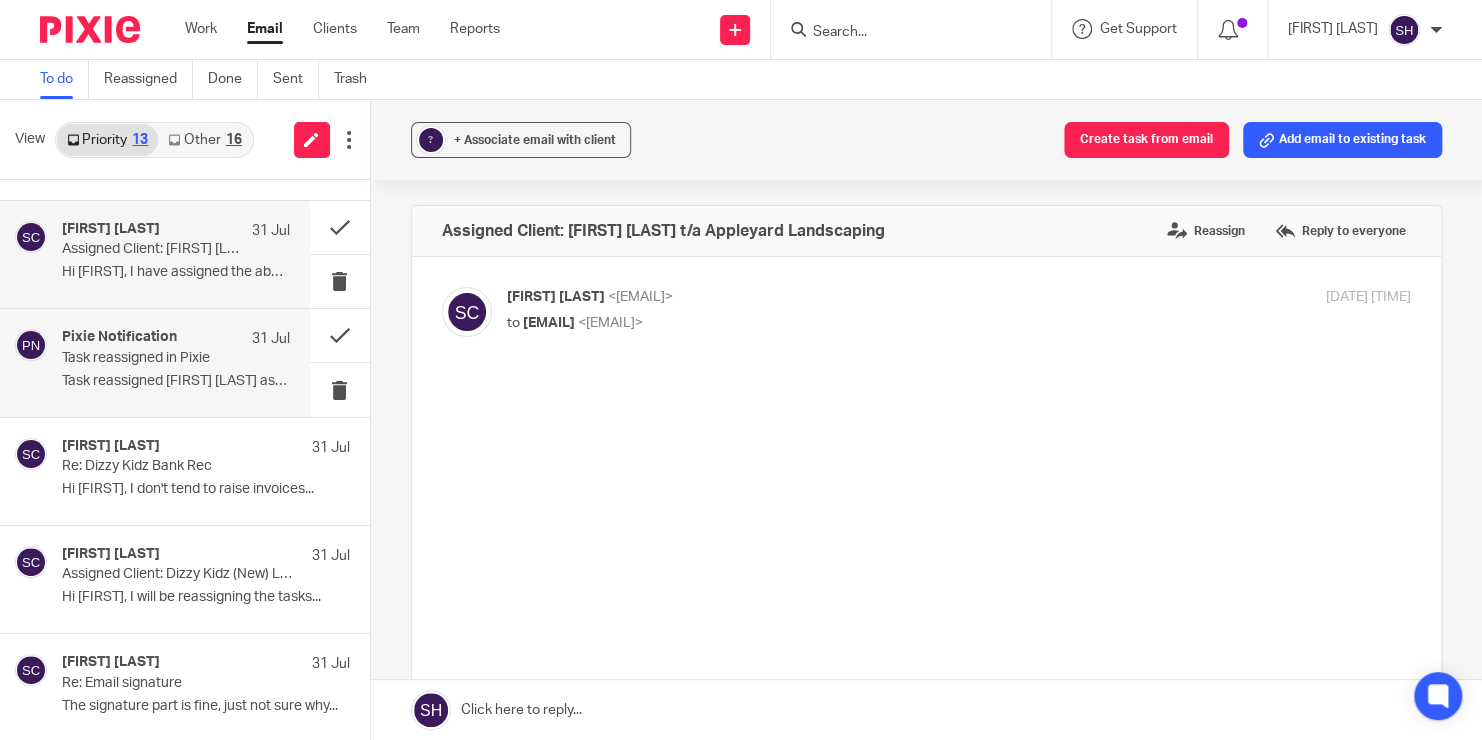 scroll, scrollTop: 697, scrollLeft: 0, axis: vertical 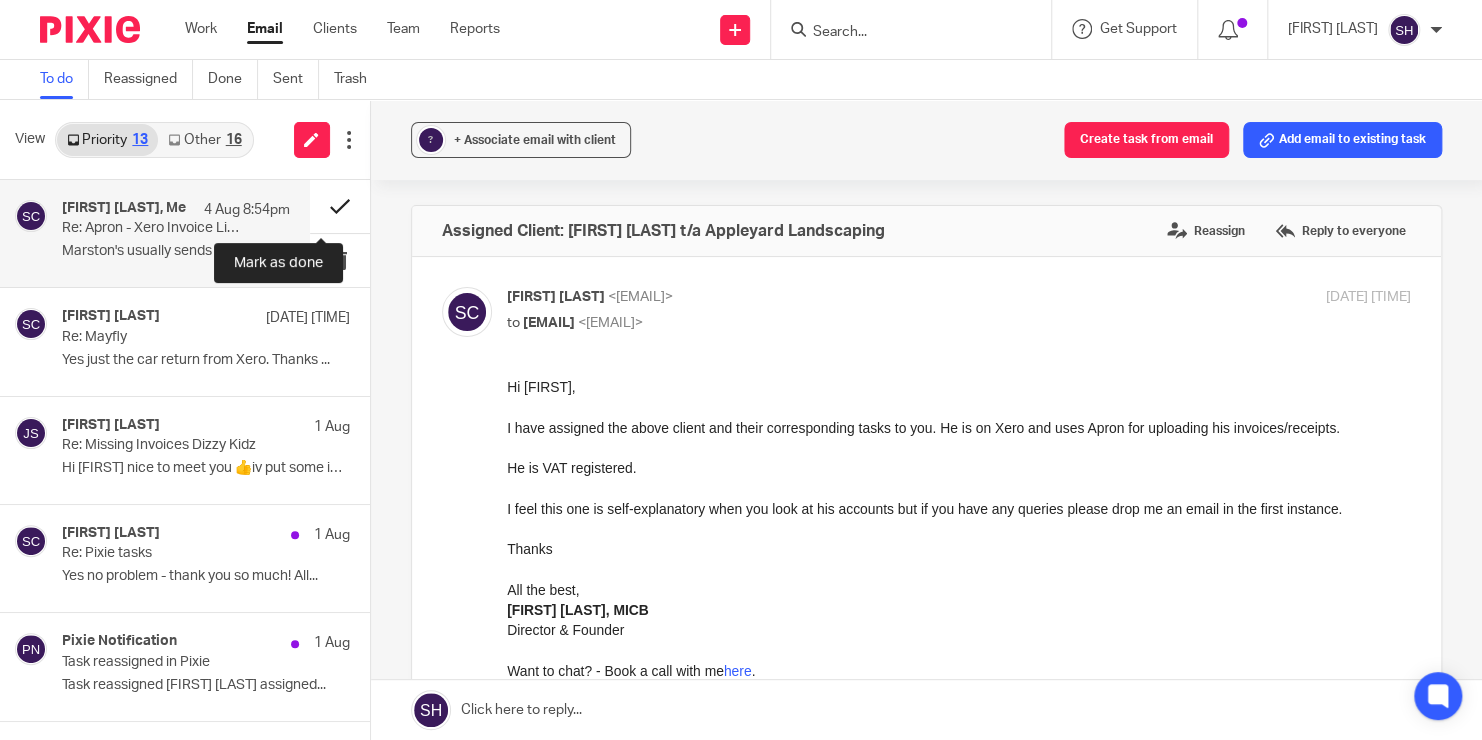 click at bounding box center (340, 206) 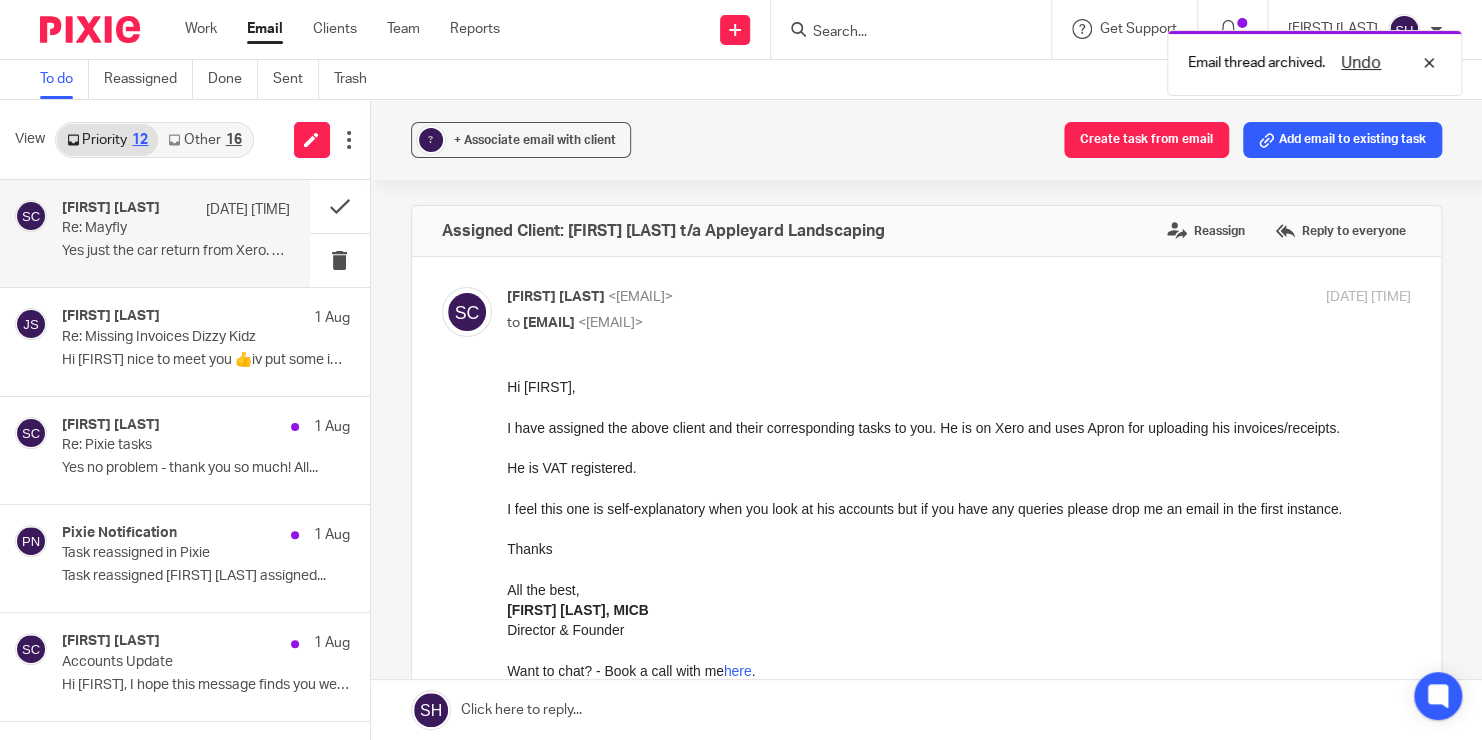 click on "Re: Mayfly" at bounding box center (153, 228) 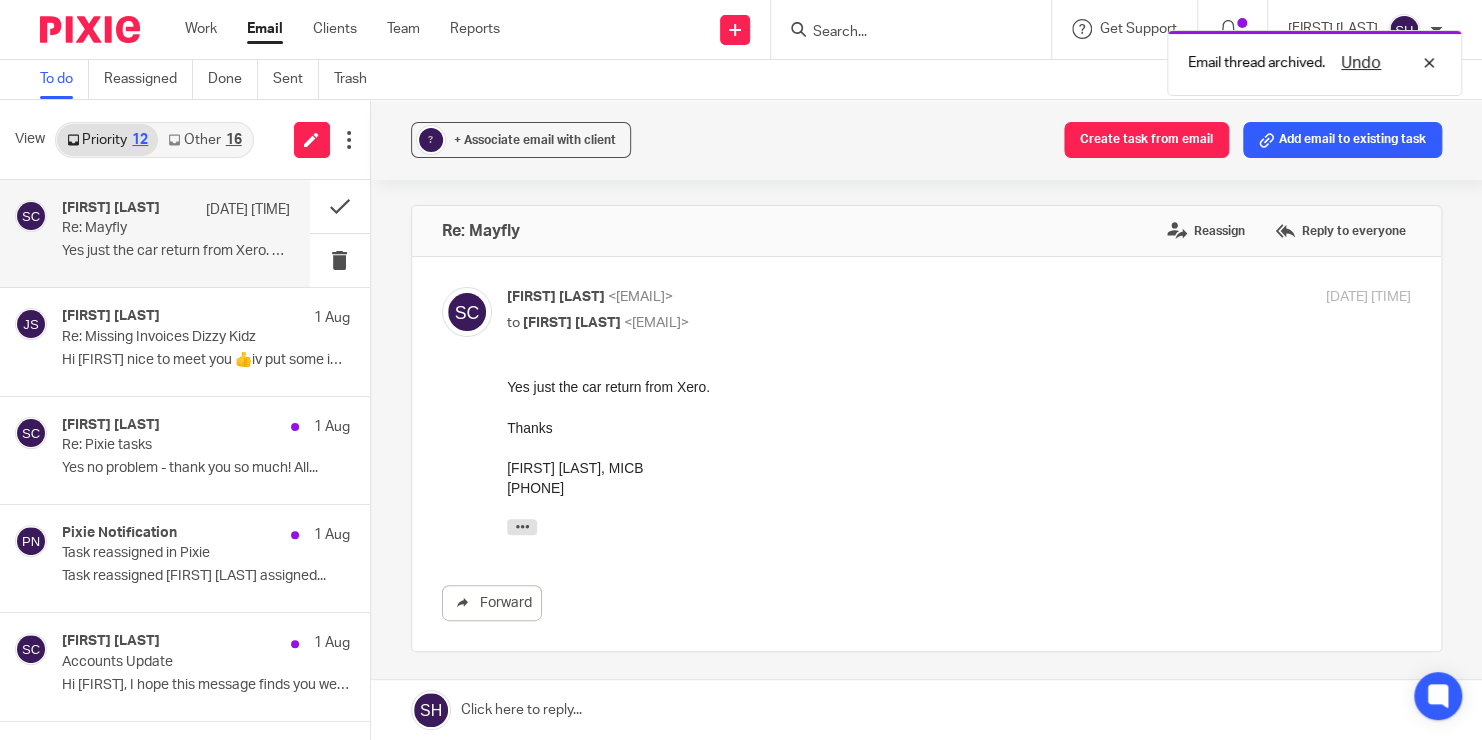 scroll, scrollTop: 0, scrollLeft: 0, axis: both 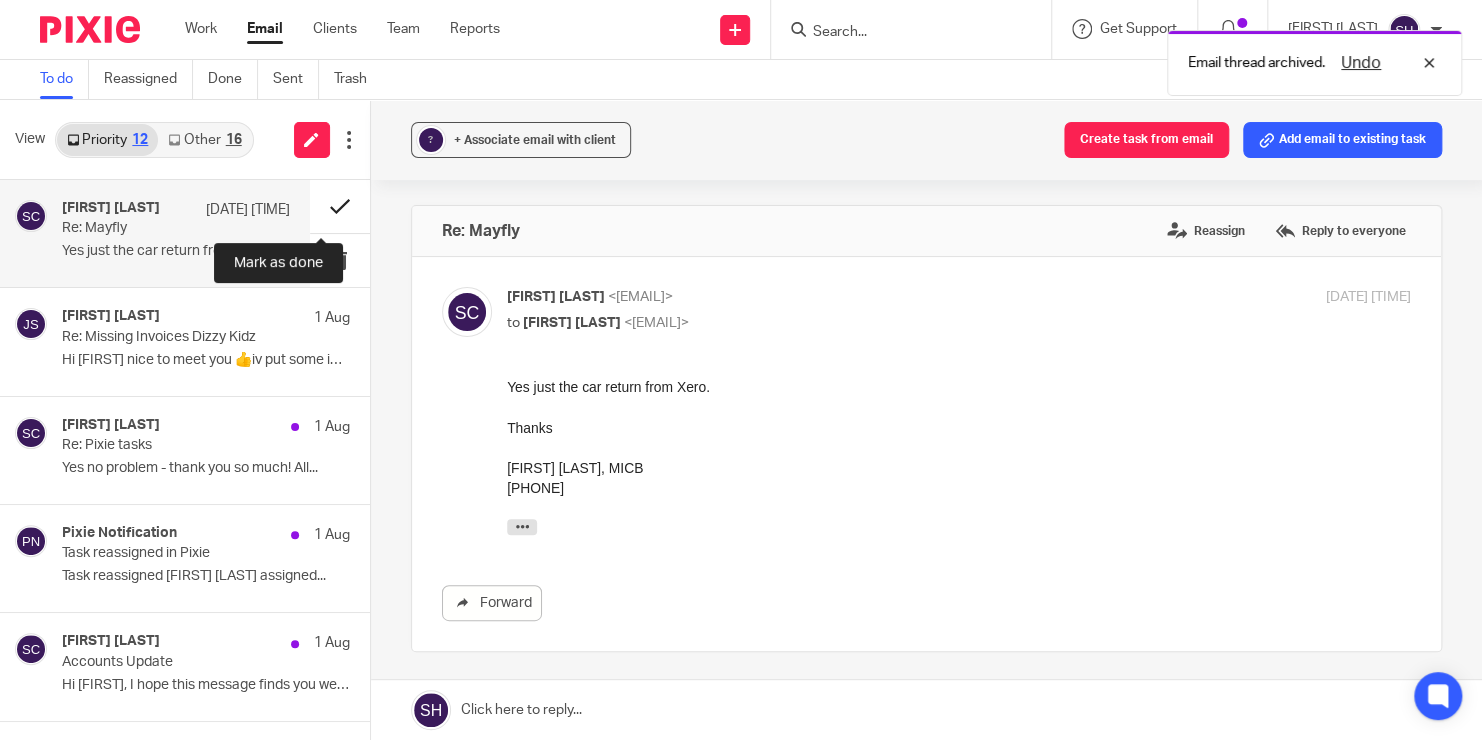 click at bounding box center (340, 206) 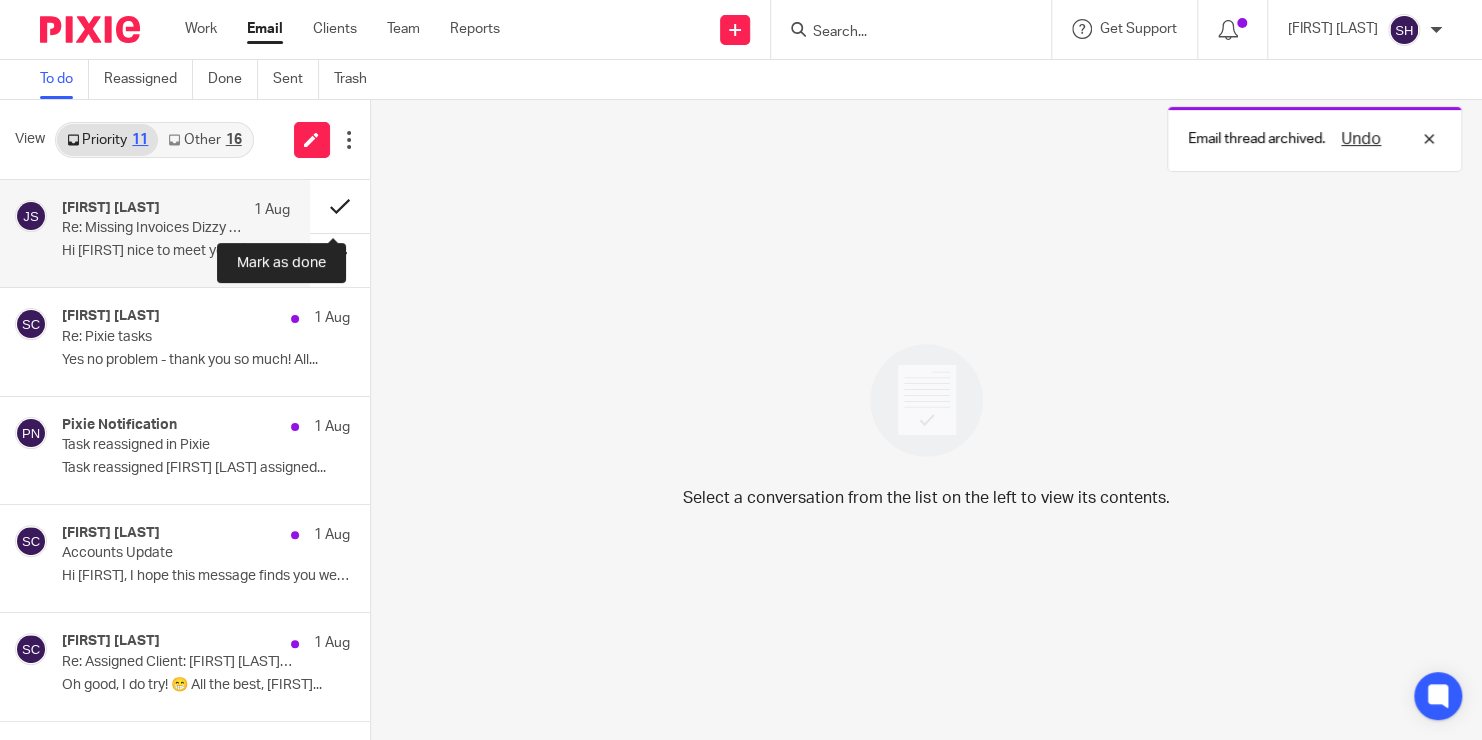click at bounding box center (340, 206) 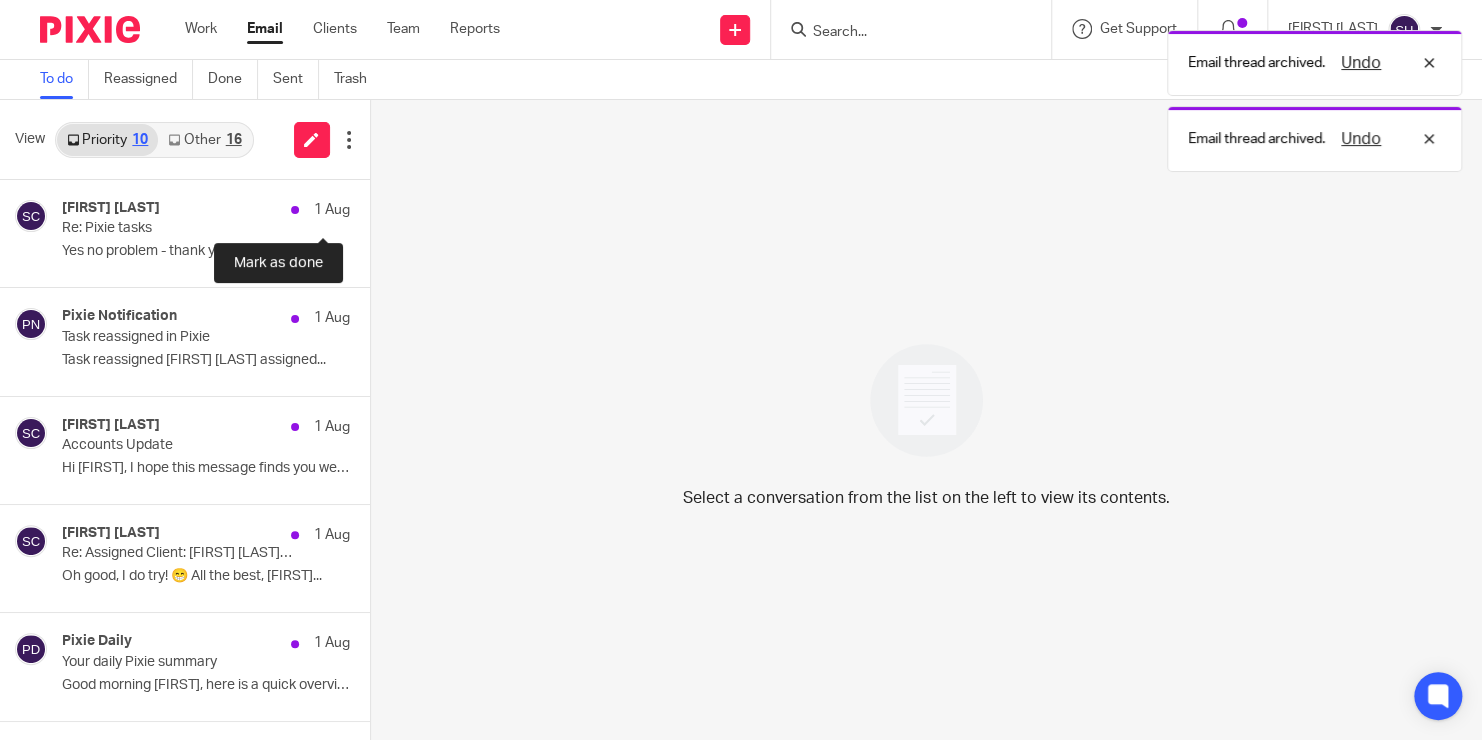 click at bounding box center [378, 206] 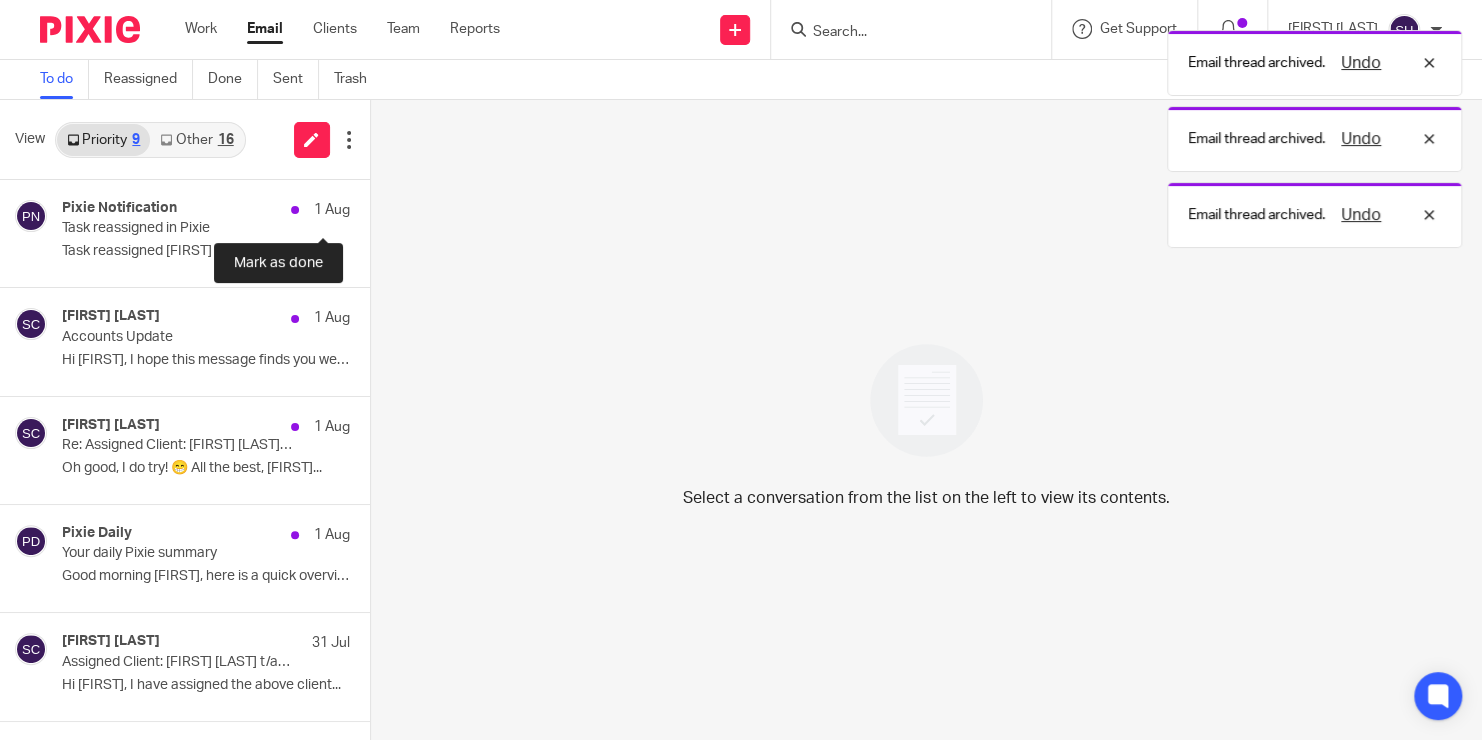 click at bounding box center [378, 206] 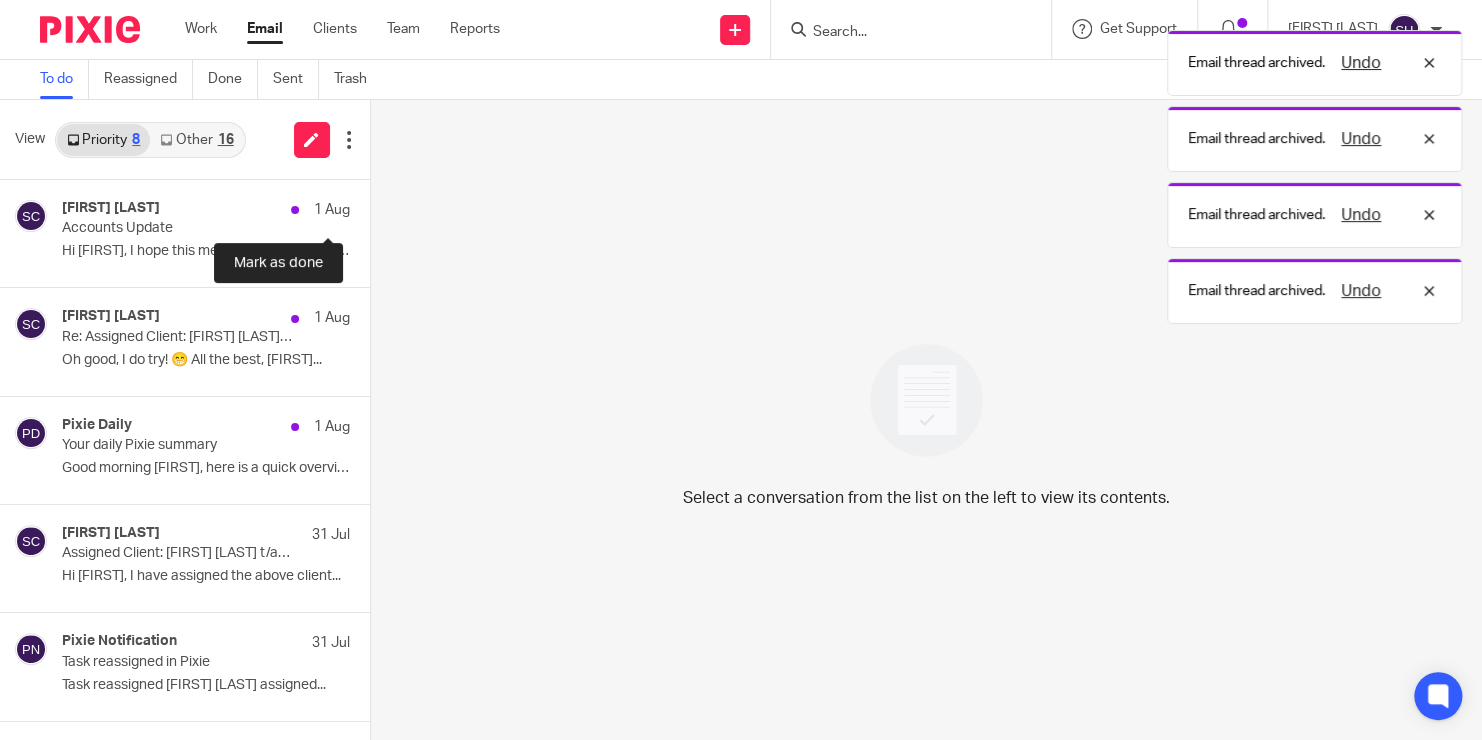click at bounding box center [378, 206] 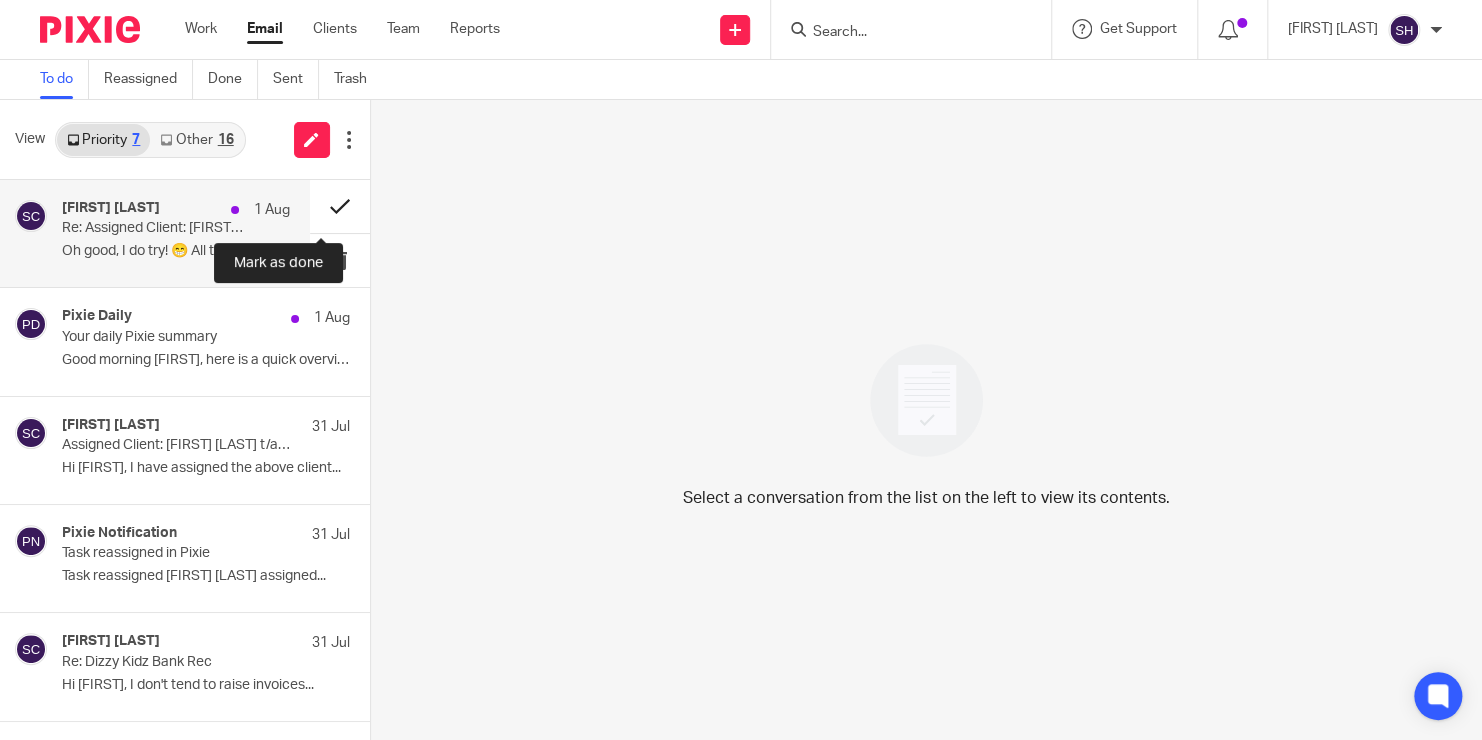 click at bounding box center (340, 206) 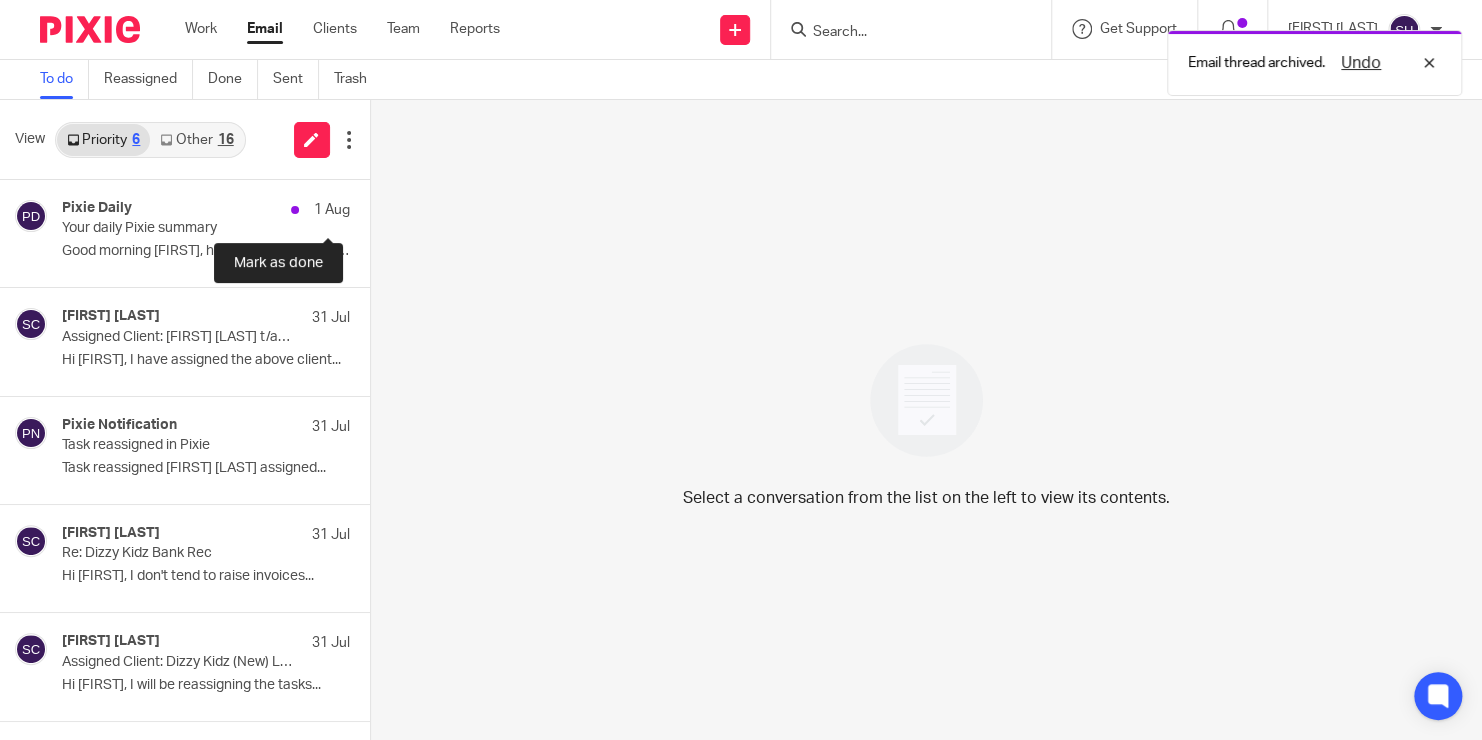 click at bounding box center [378, 206] 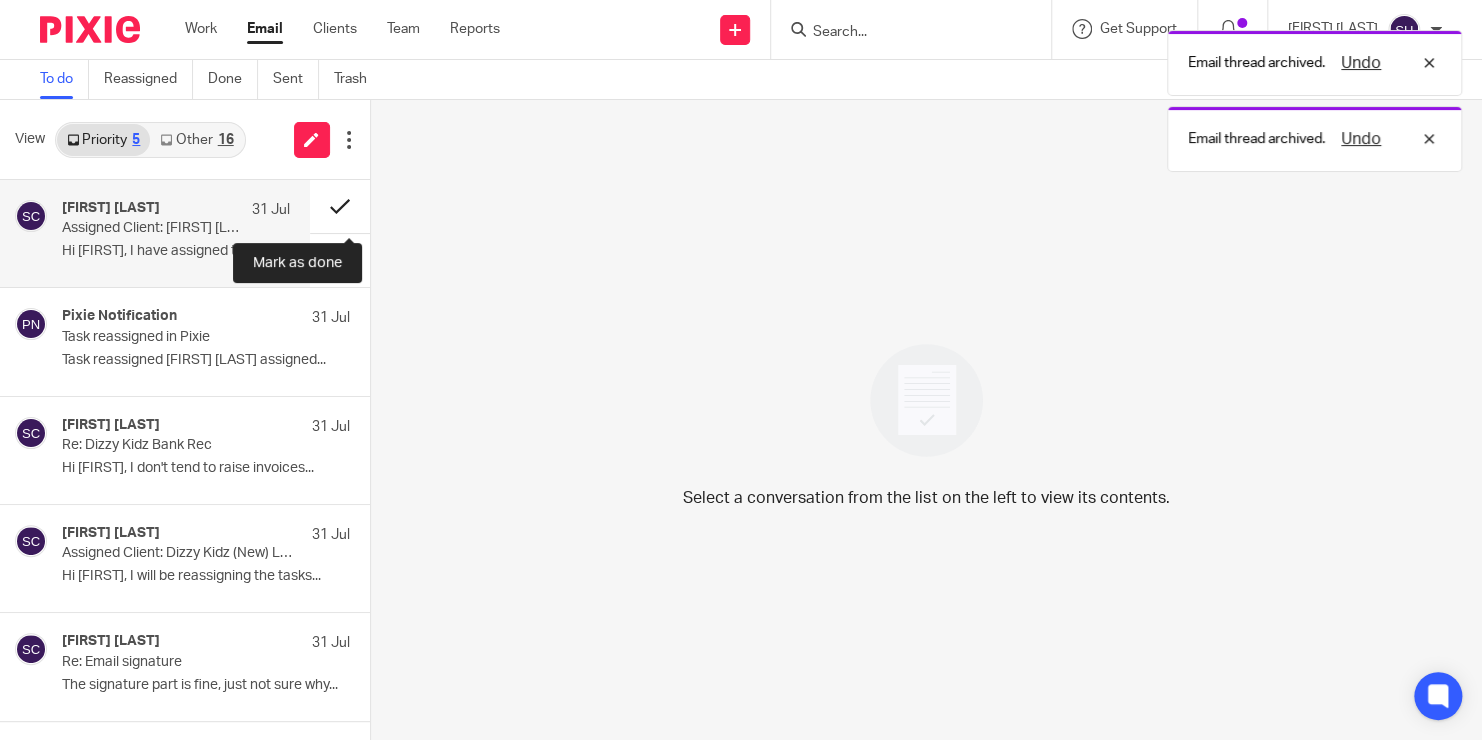 click at bounding box center [340, 206] 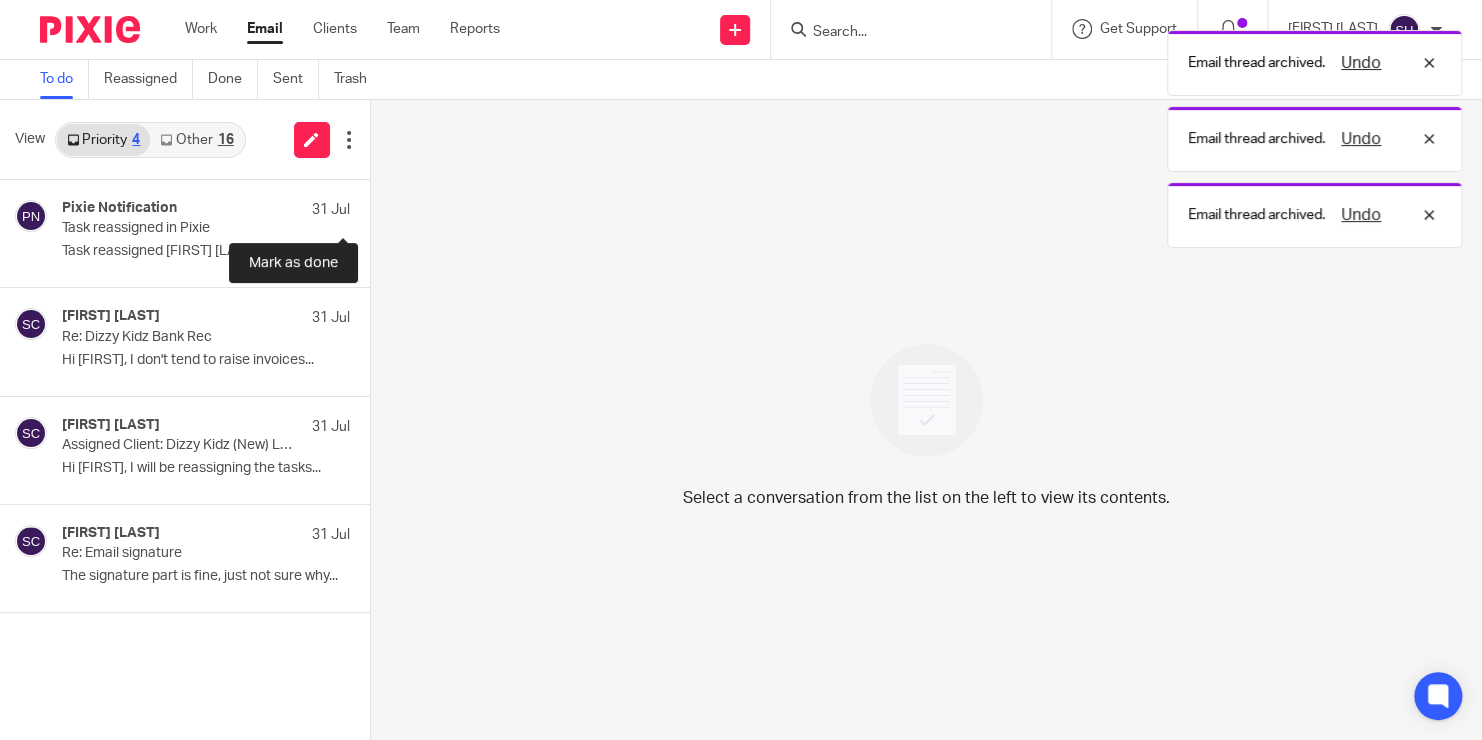click at bounding box center (378, 206) 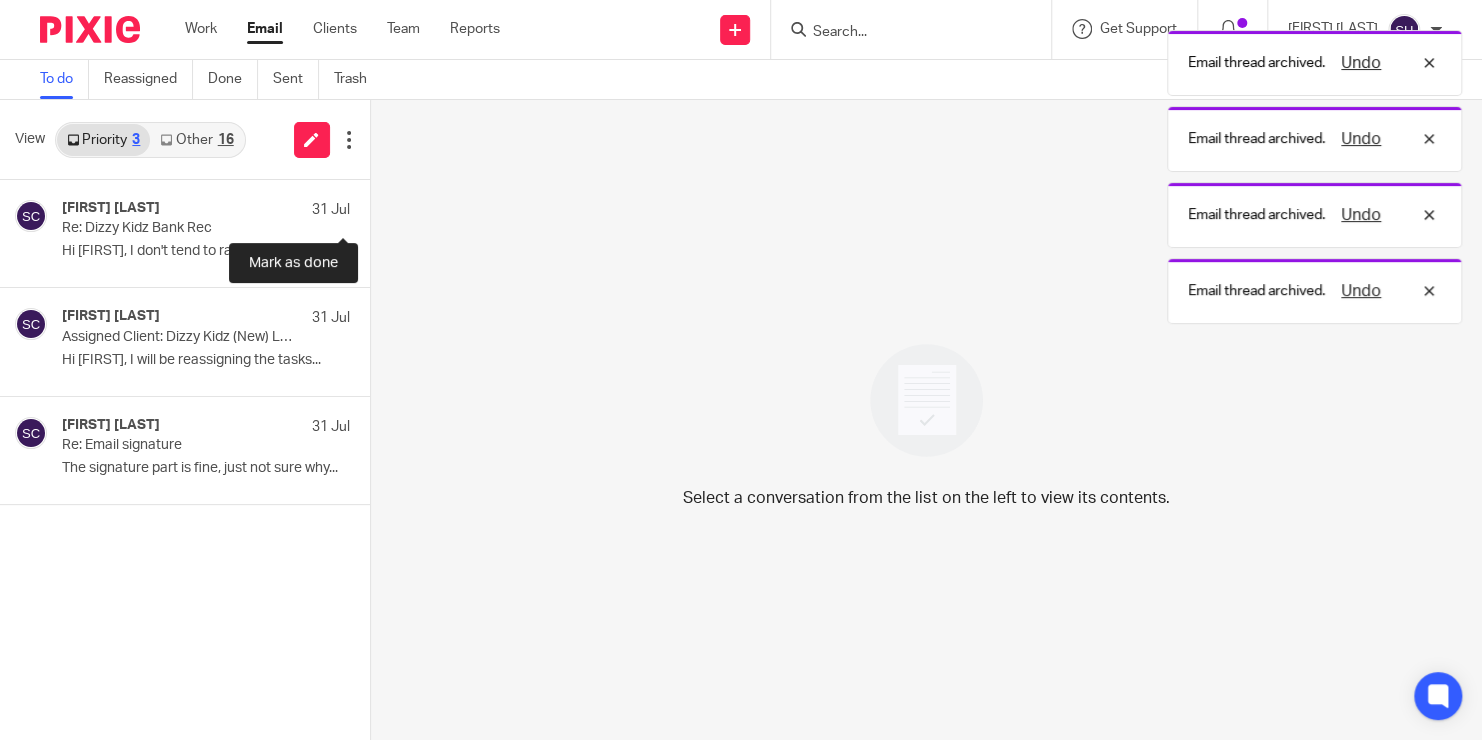 click at bounding box center (378, 206) 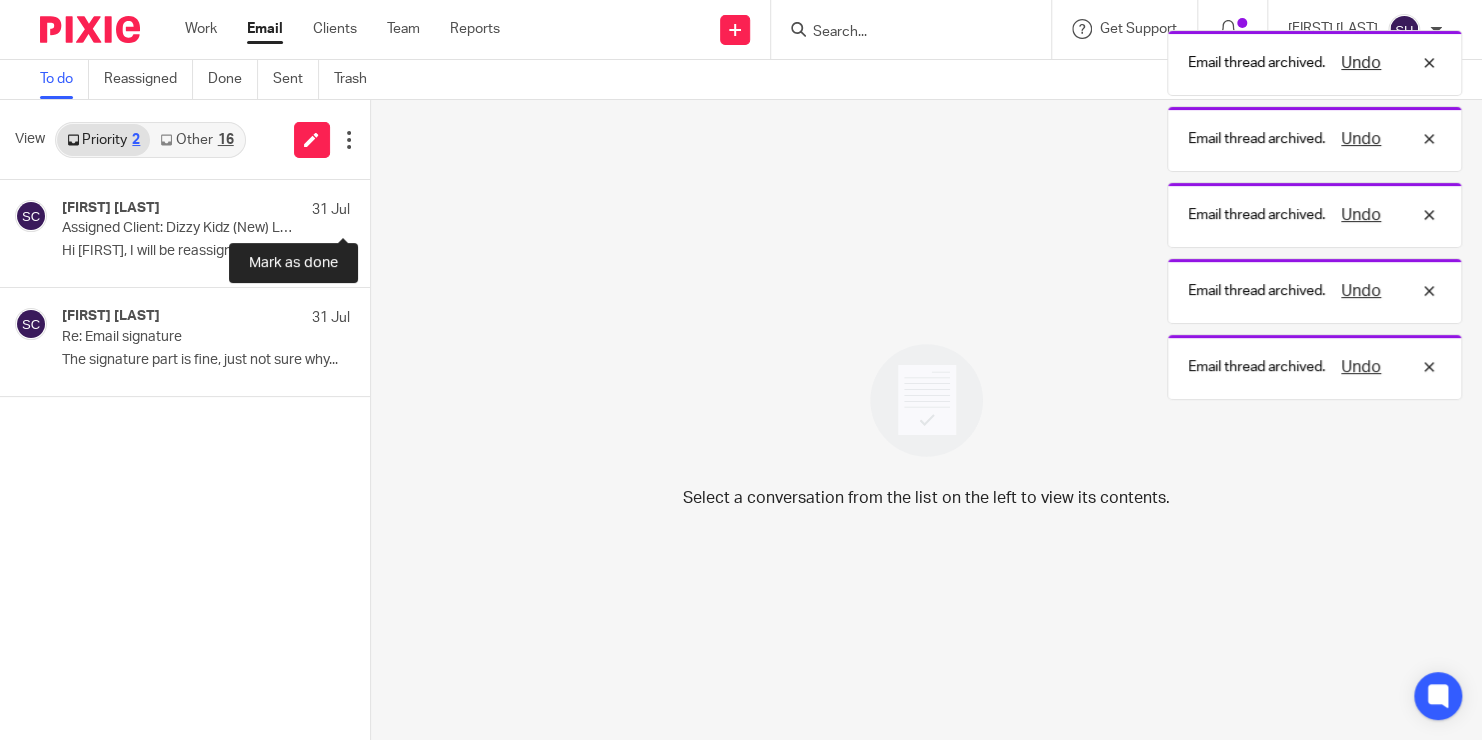 click at bounding box center [378, 206] 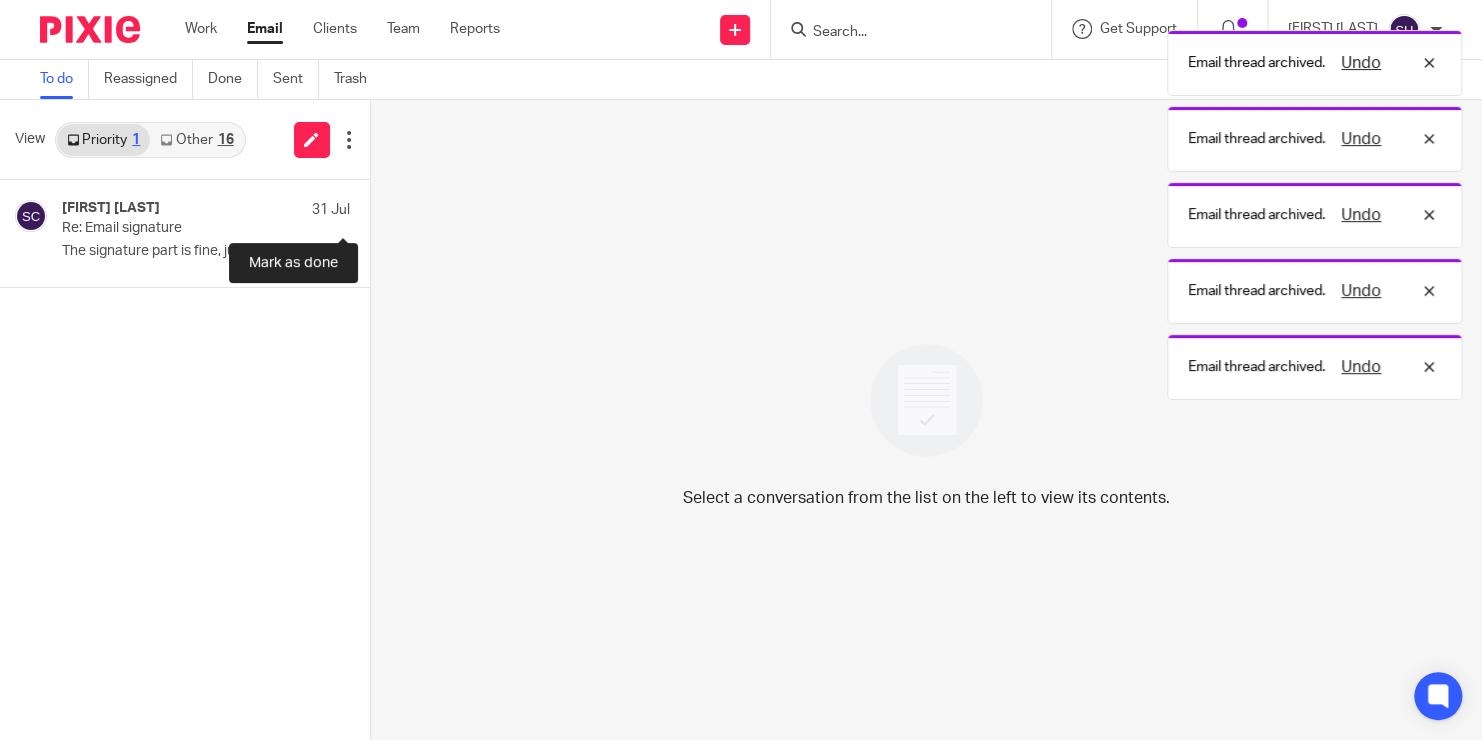 click at bounding box center [378, 206] 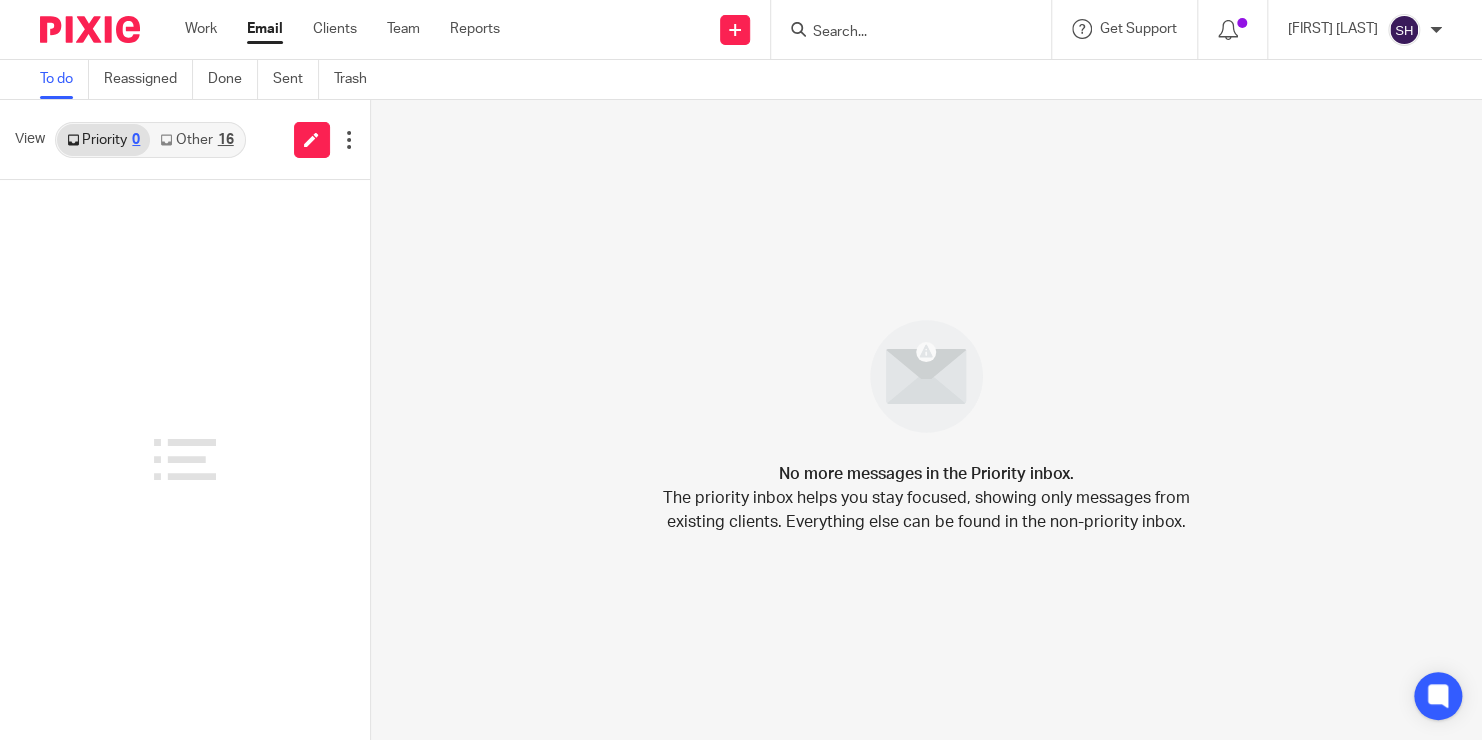 click on "Work
Email
Clients
Team
Reports
Work
Email
Clients
Team
Reports
Settings" at bounding box center (347, 29) 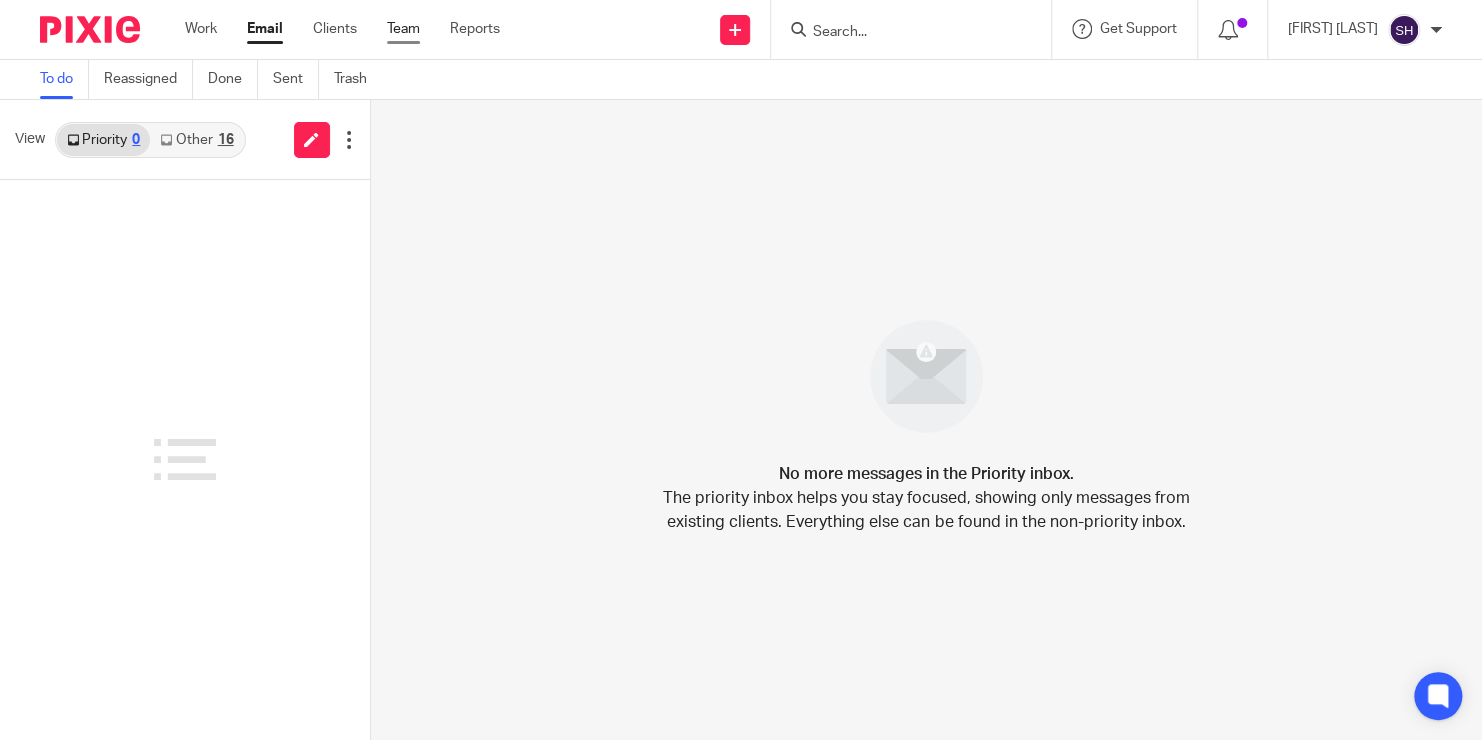 click on "Team" at bounding box center [403, 29] 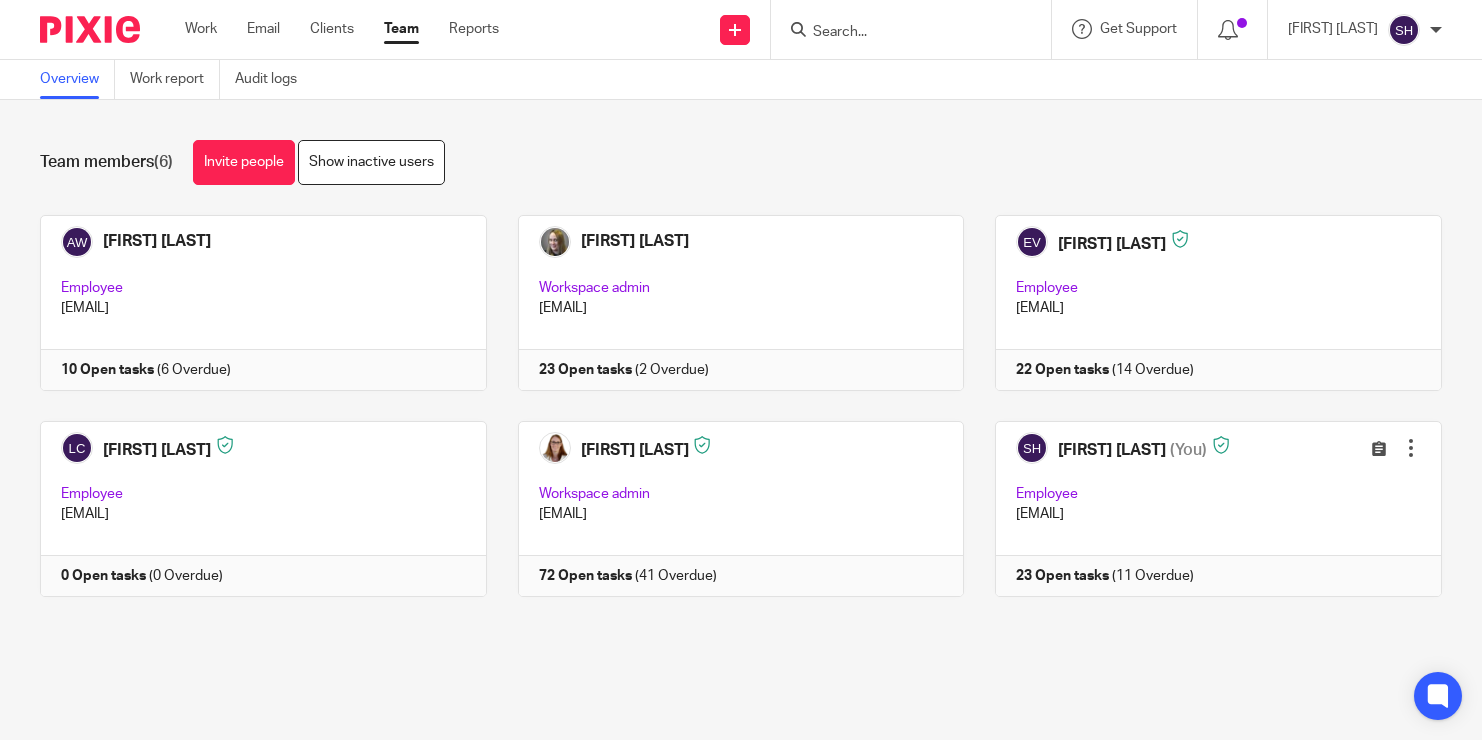 scroll, scrollTop: 0, scrollLeft: 0, axis: both 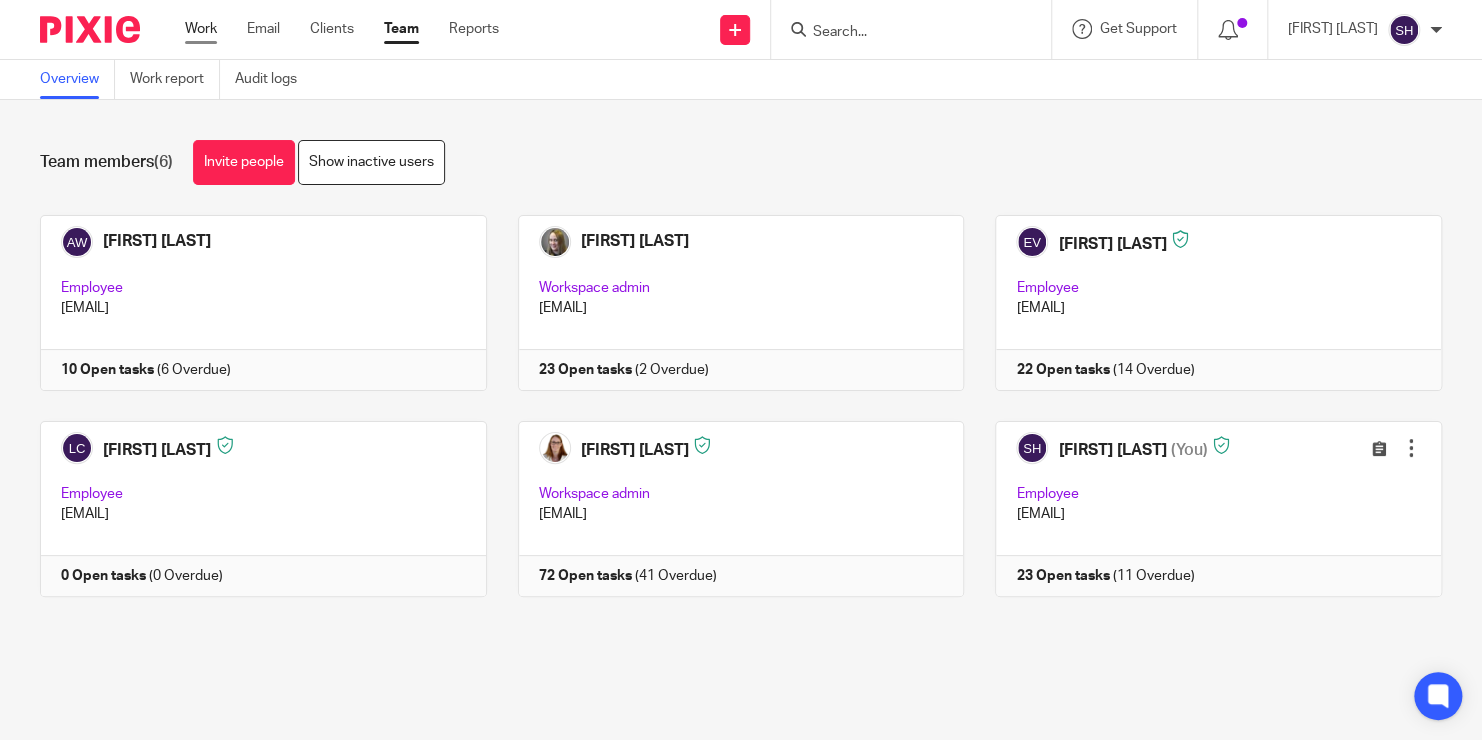 click on "Work" at bounding box center [201, 29] 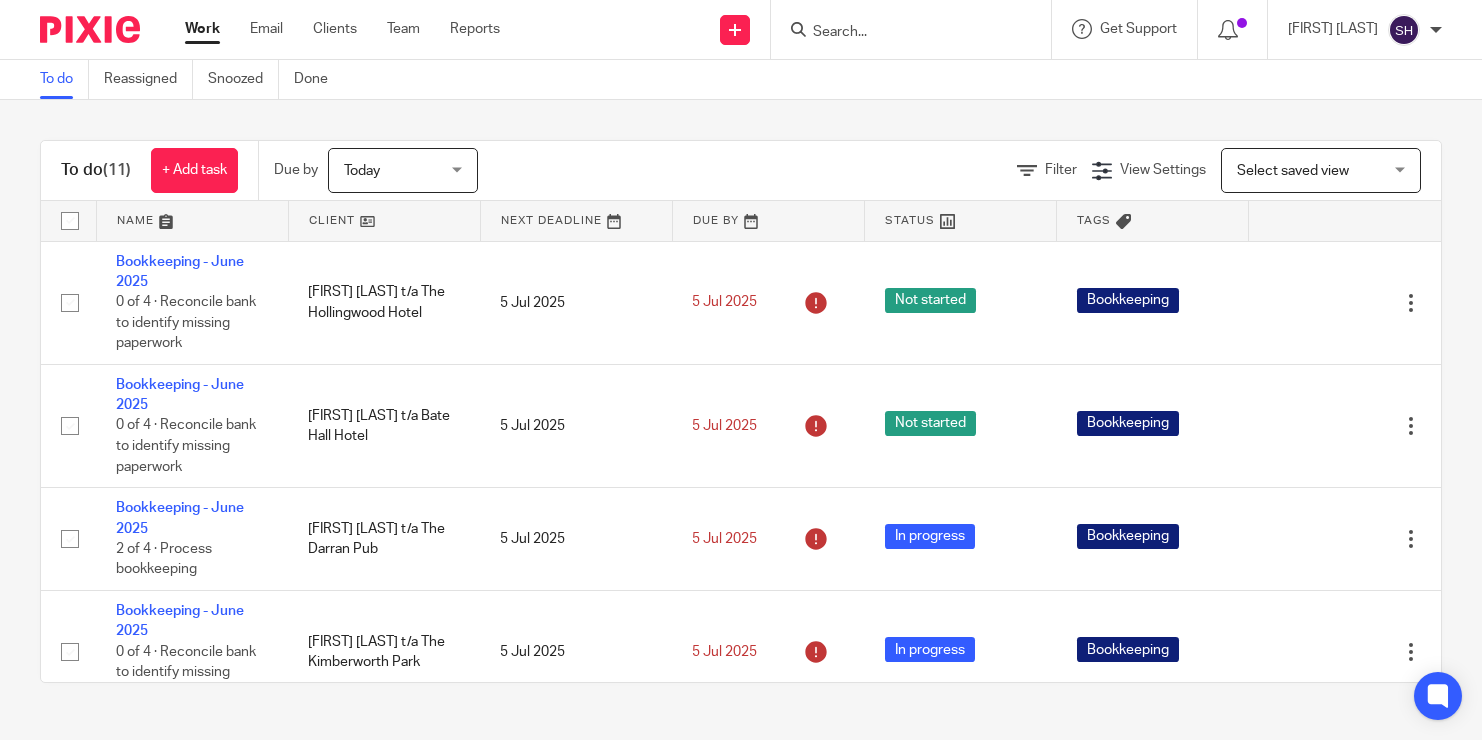 scroll, scrollTop: 0, scrollLeft: 0, axis: both 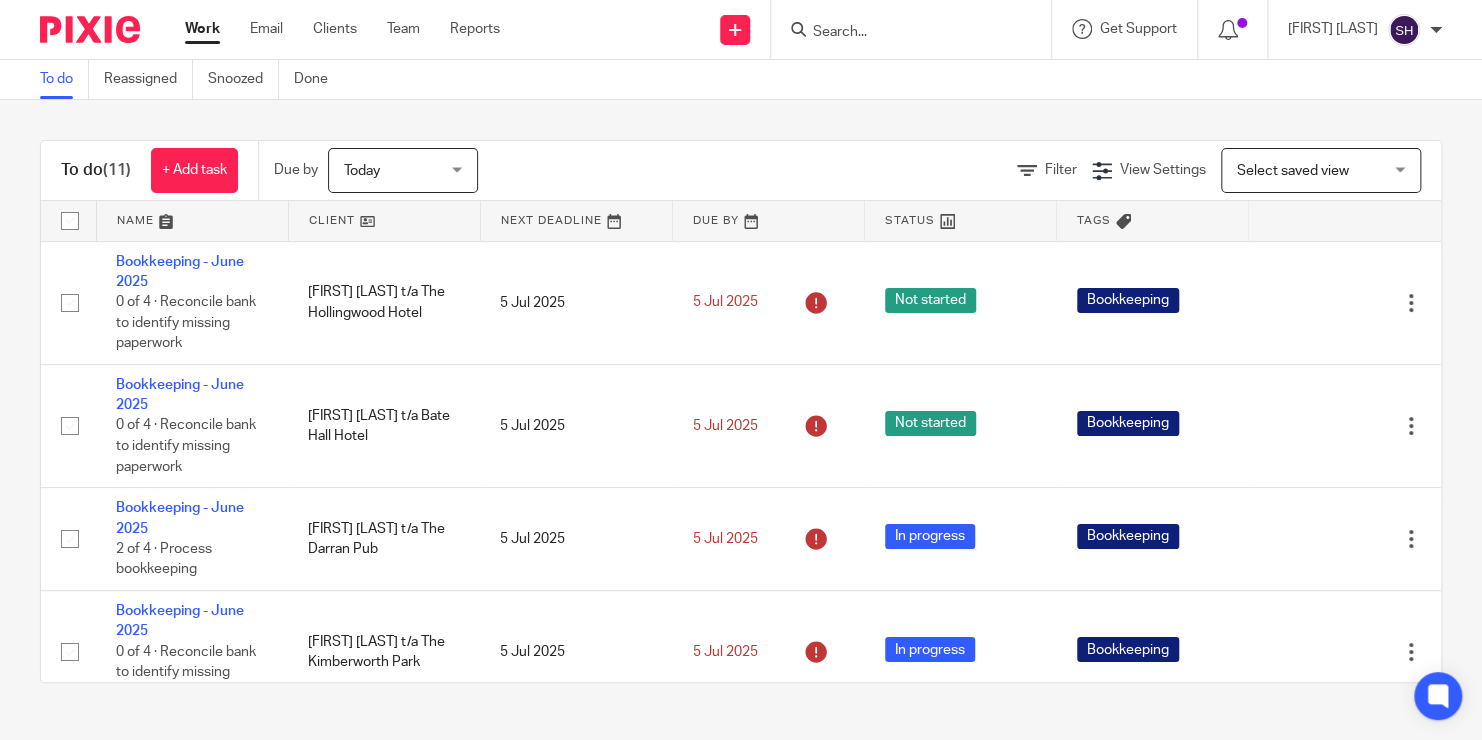 click at bounding box center (192, 221) 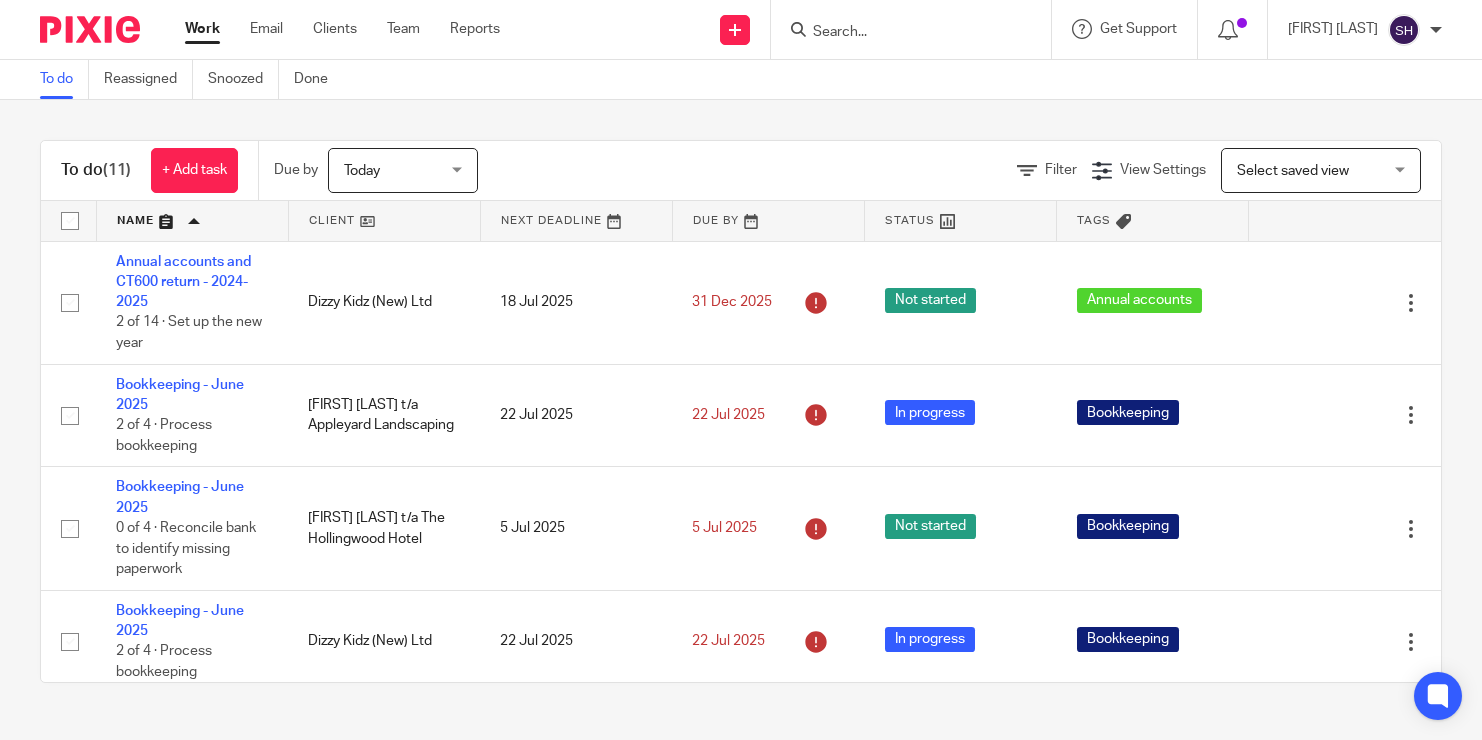 scroll, scrollTop: 0, scrollLeft: 0, axis: both 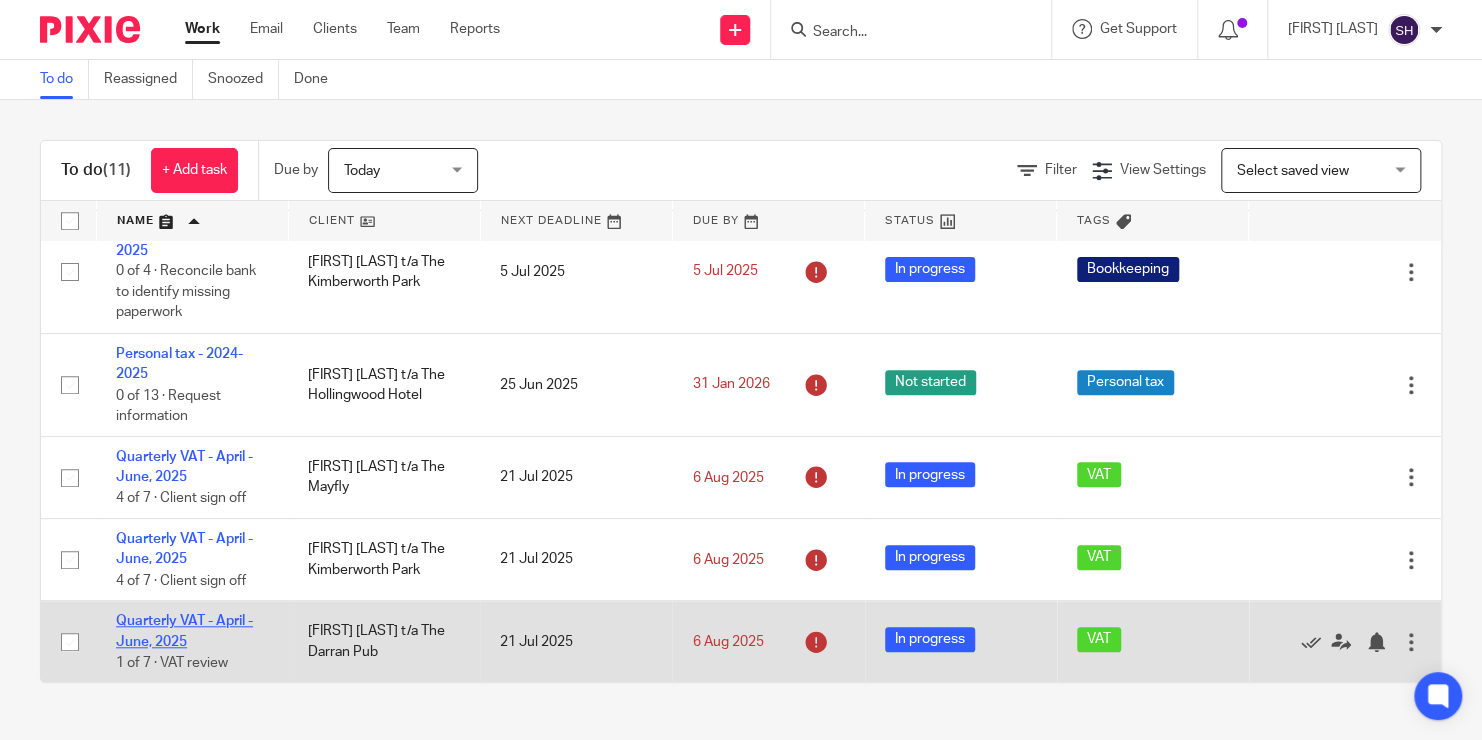 click on "Quarterly VAT - April - June, 2025" at bounding box center (184, 631) 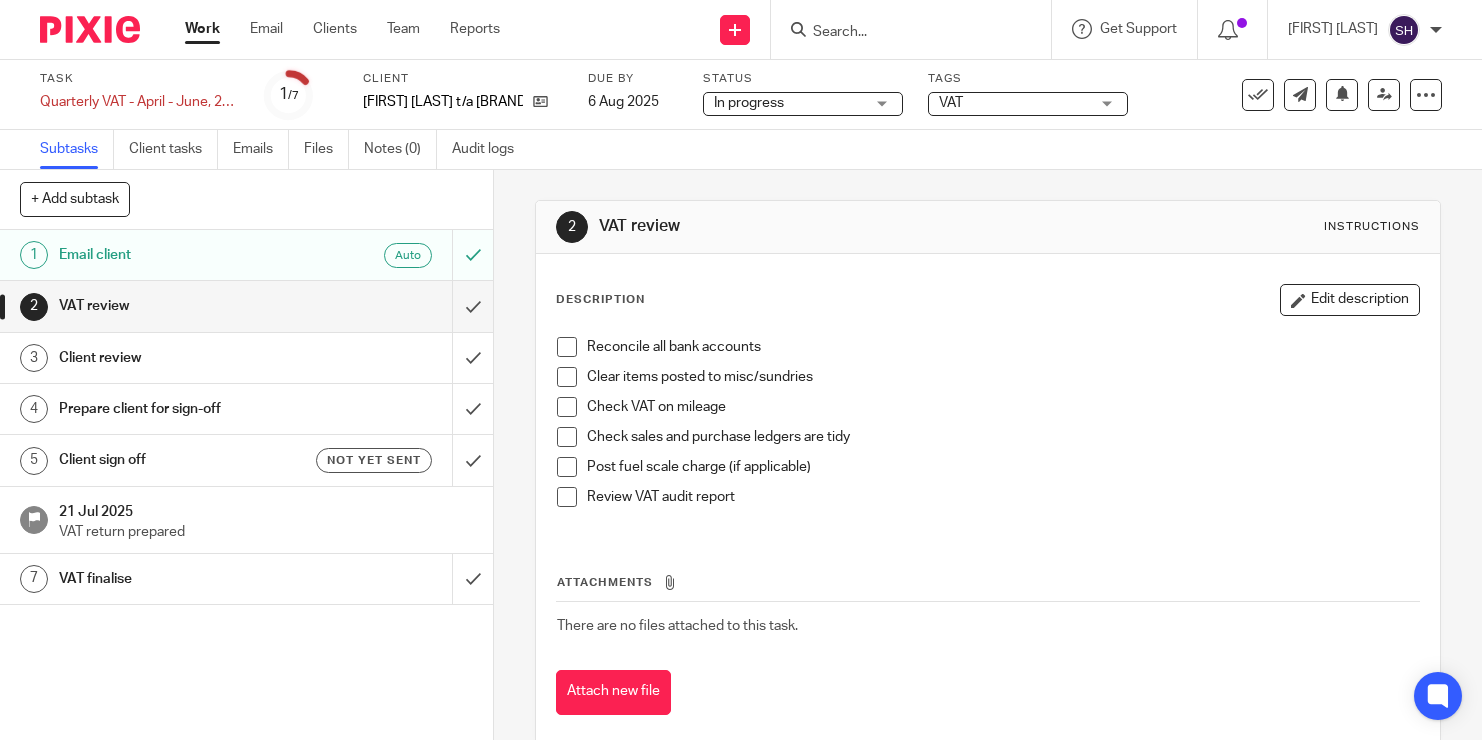 scroll, scrollTop: 0, scrollLeft: 0, axis: both 